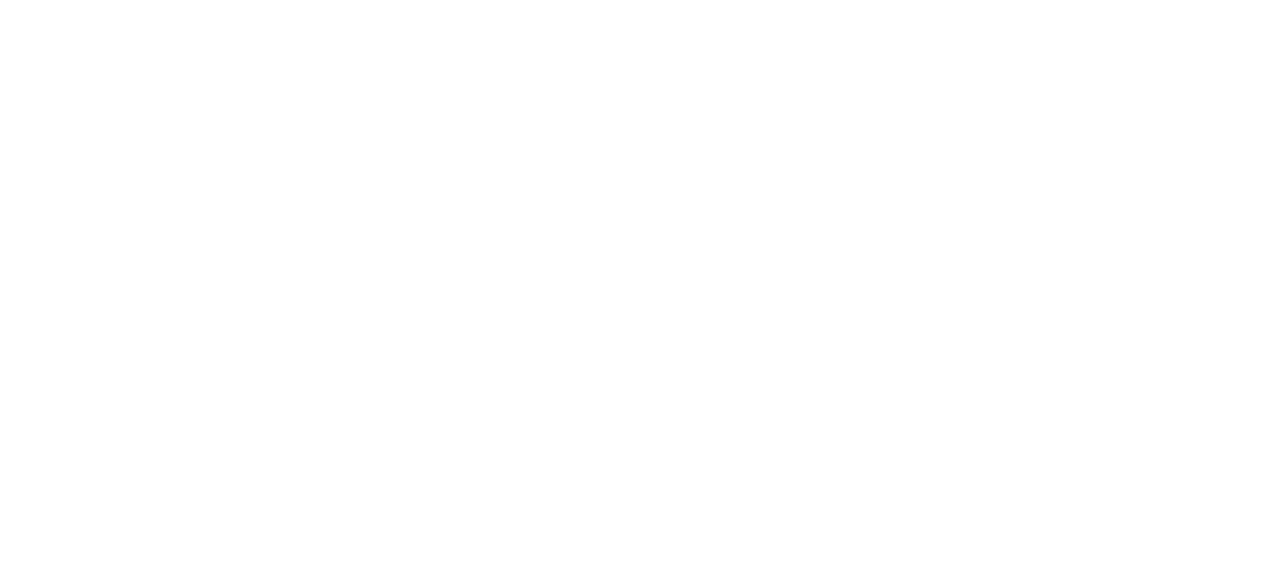scroll, scrollTop: 0, scrollLeft: 0, axis: both 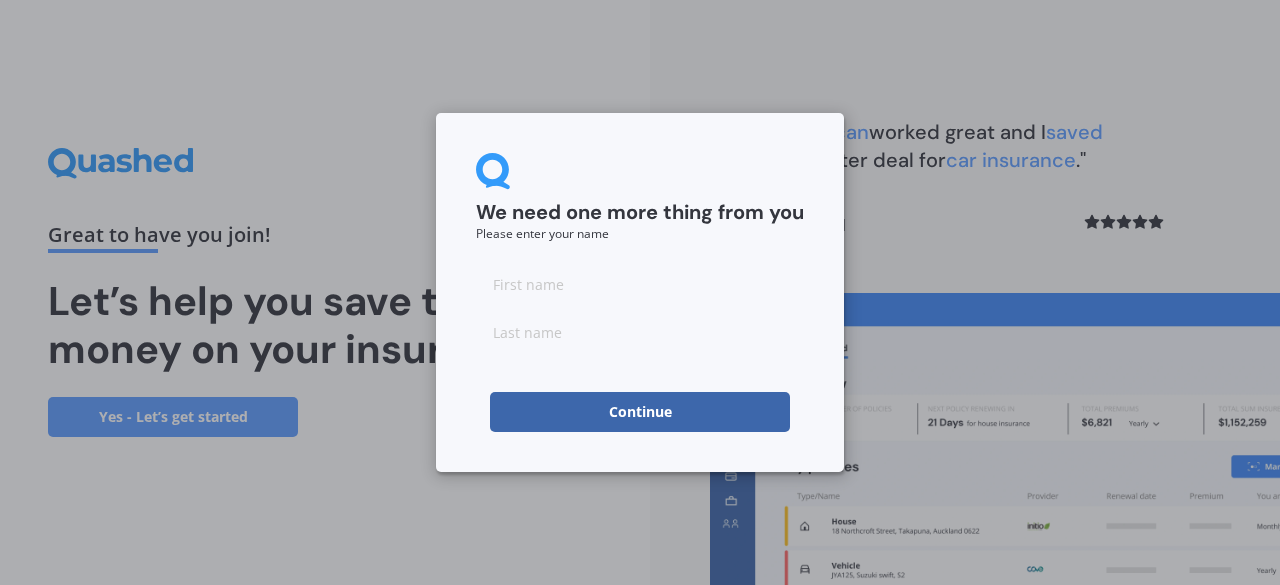 click at bounding box center [640, 284] 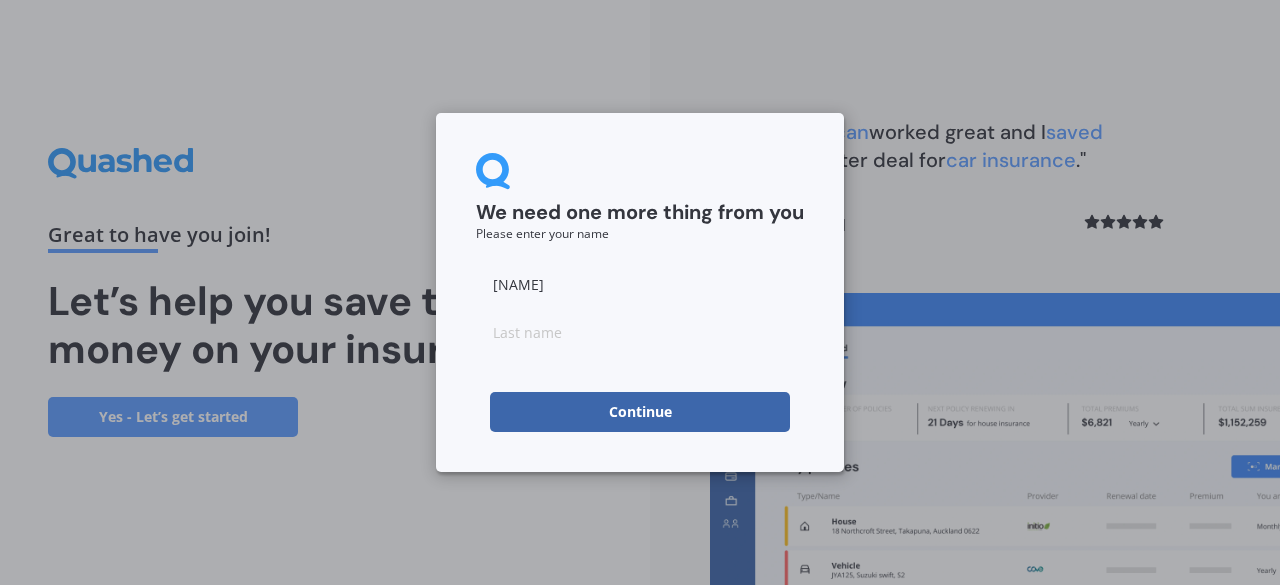 type on "[NAME]" 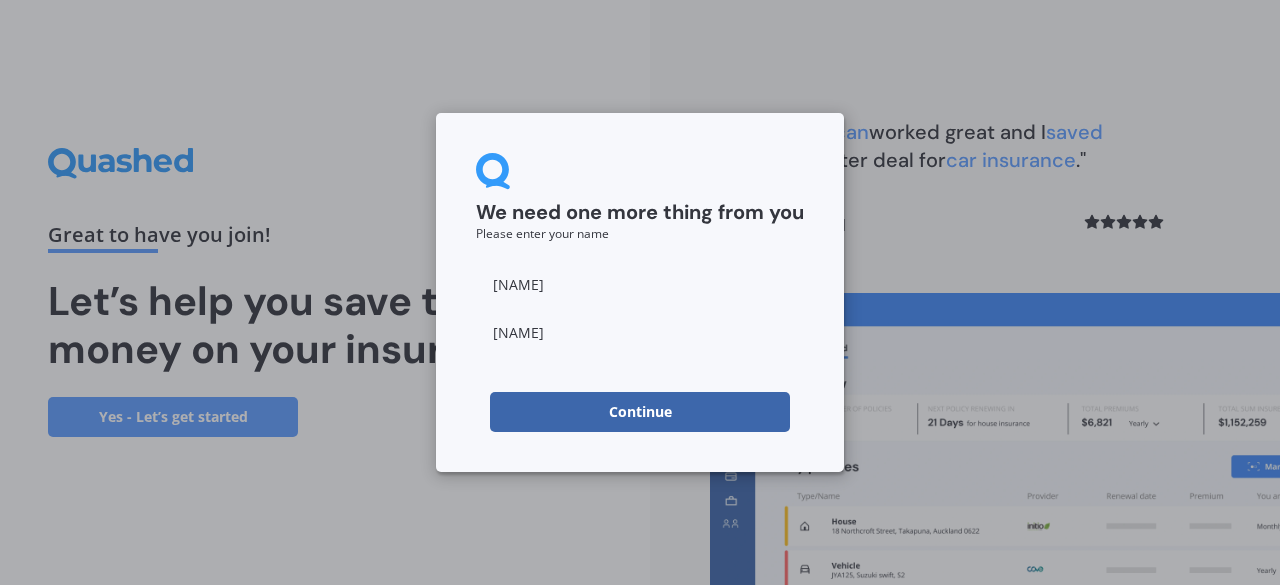 type on "[NAME]" 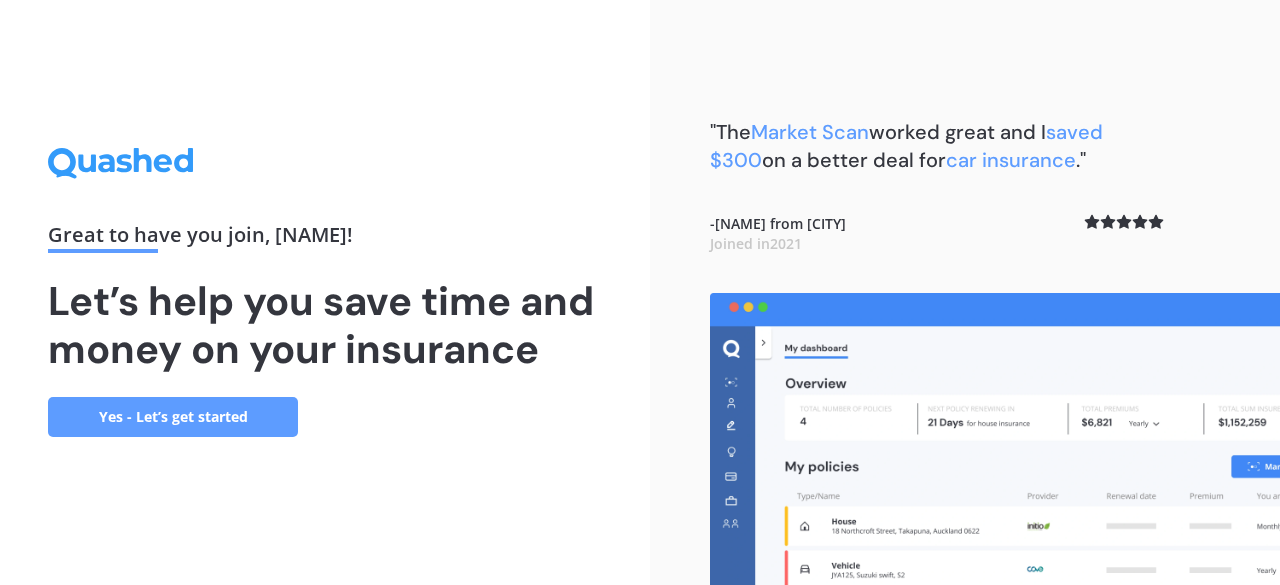 click on "Yes - Let’s get started" at bounding box center [173, 417] 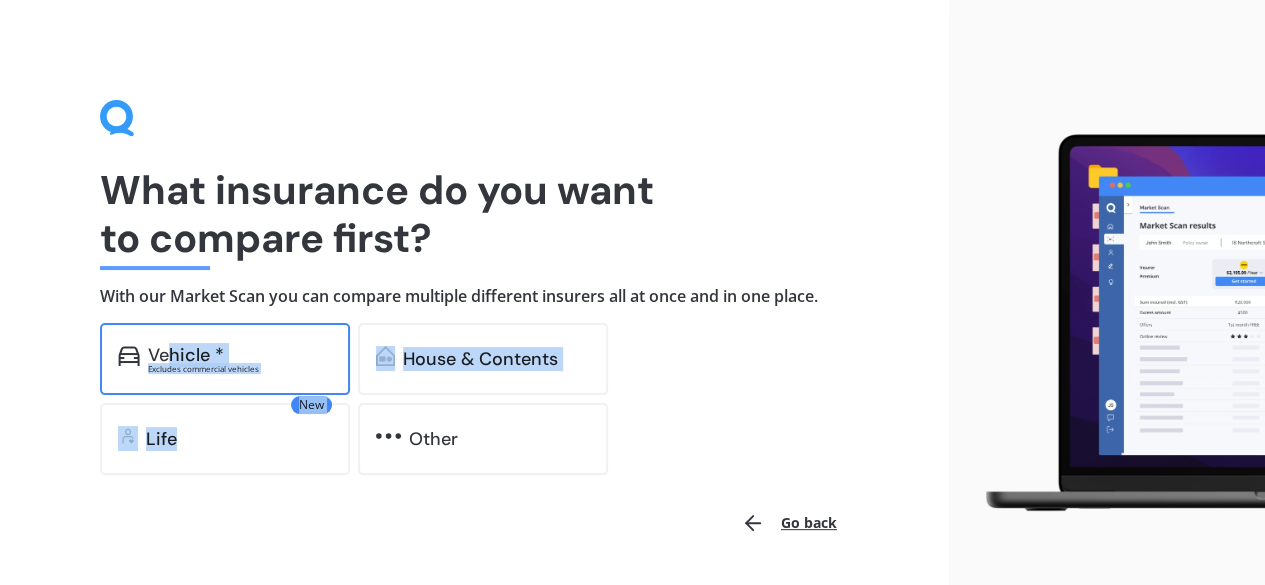 drag, startPoint x: 232, startPoint y: 409, endPoint x: 174, endPoint y: 351, distance: 82.02438 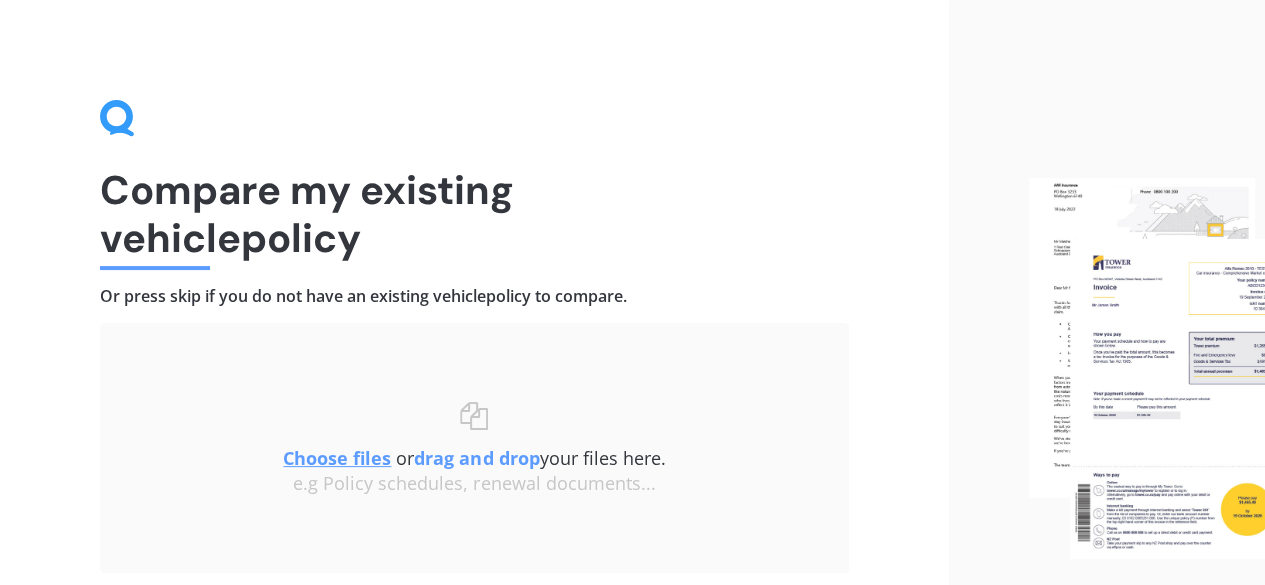 scroll, scrollTop: 151, scrollLeft: 0, axis: vertical 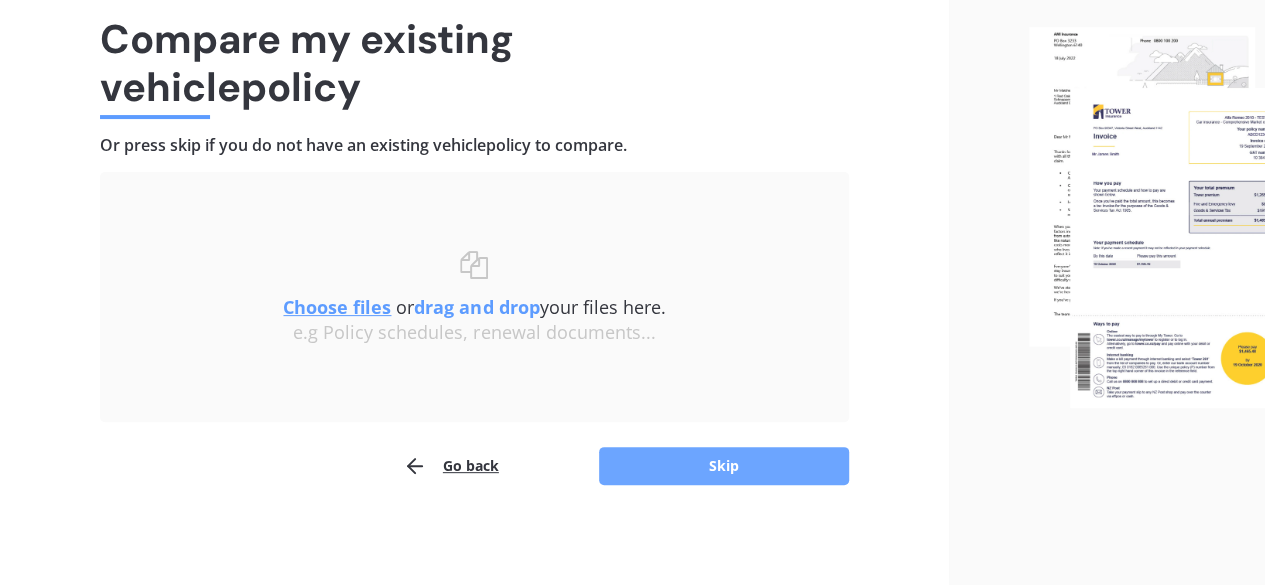 click on "Skip" at bounding box center (724, 466) 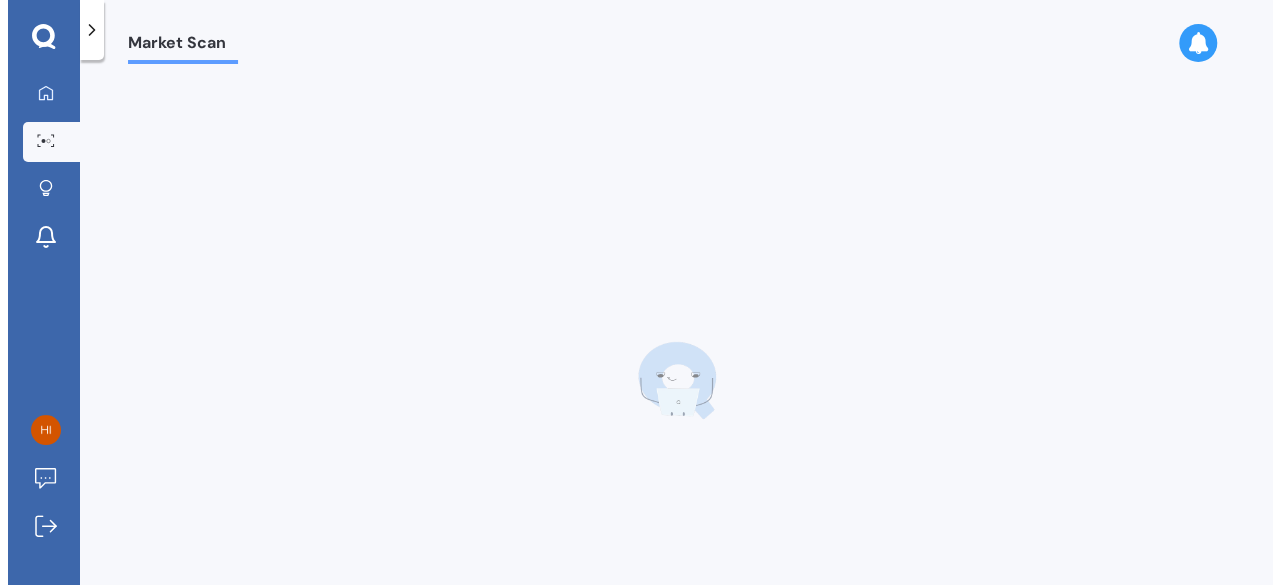 scroll, scrollTop: 0, scrollLeft: 0, axis: both 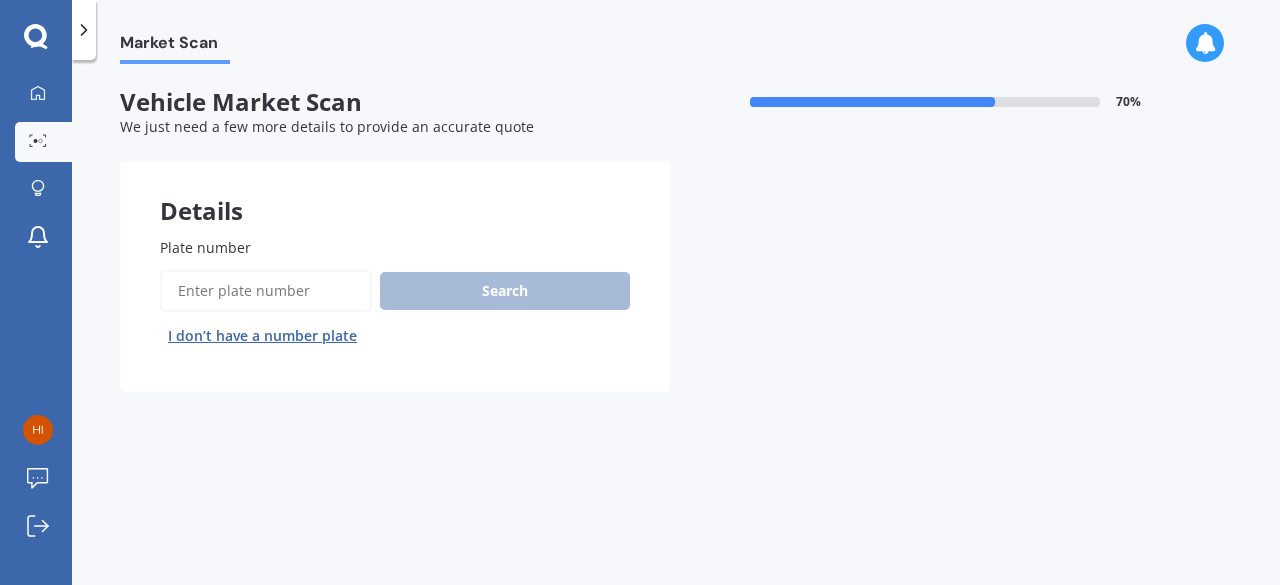 click on "Plate number" at bounding box center (266, 291) 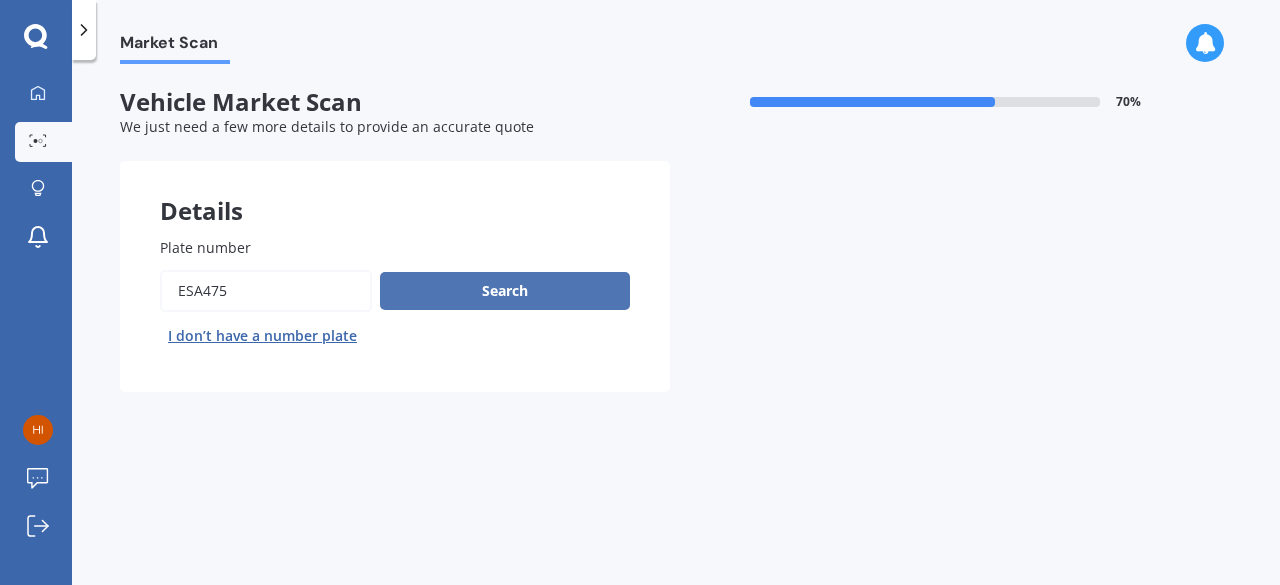 type on "esa475" 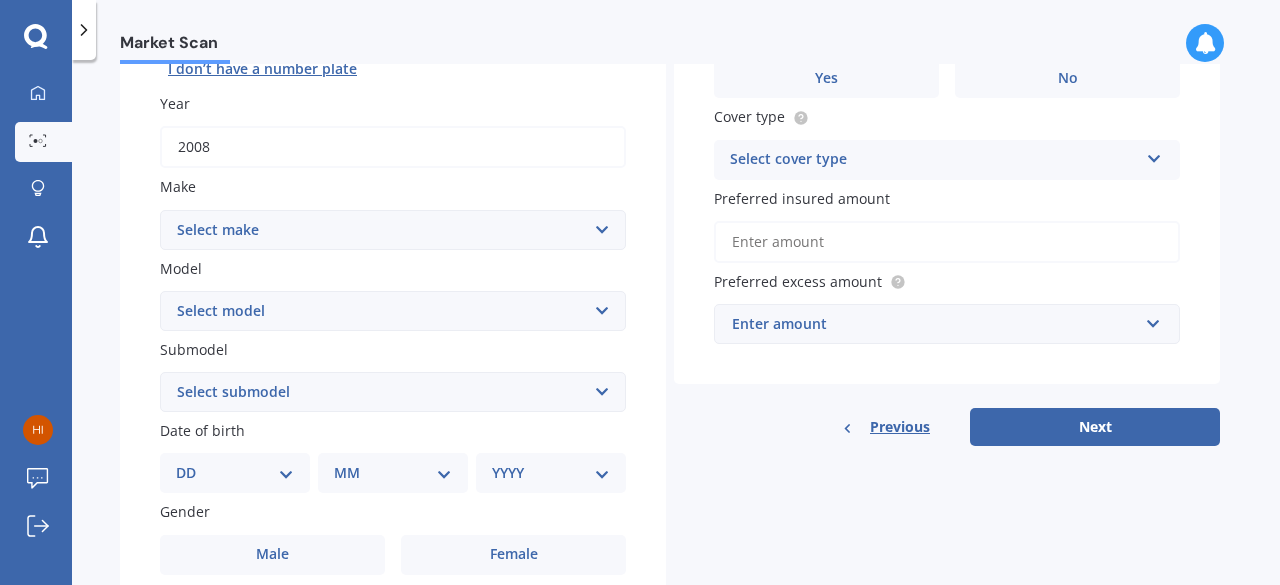 scroll, scrollTop: 155, scrollLeft: 0, axis: vertical 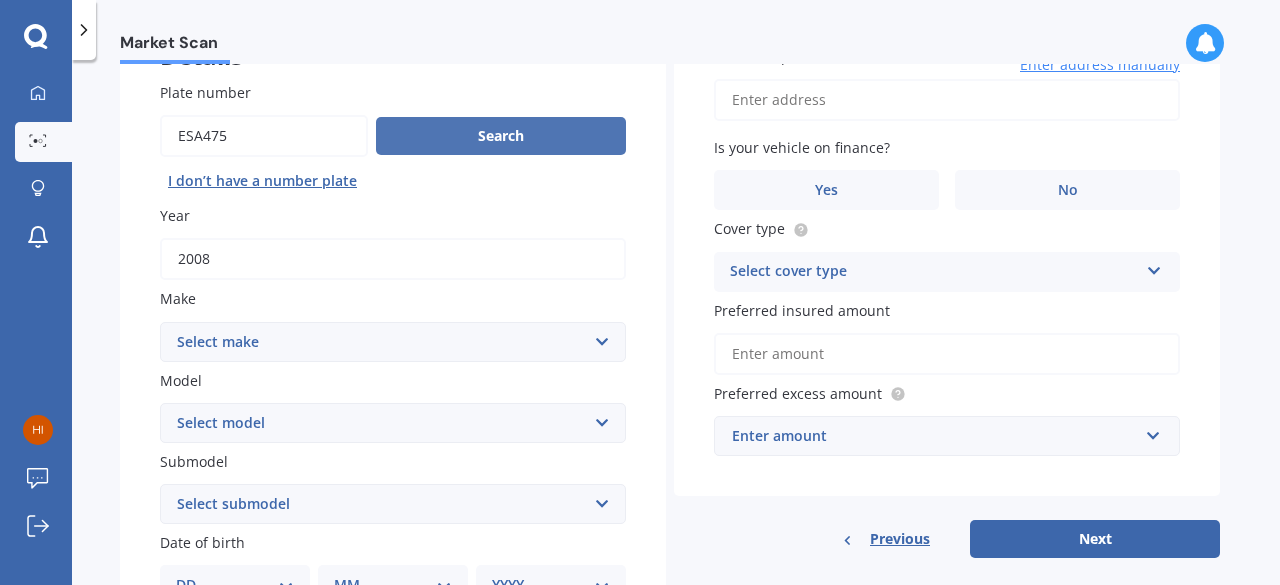 click on "Search" at bounding box center (501, 136) 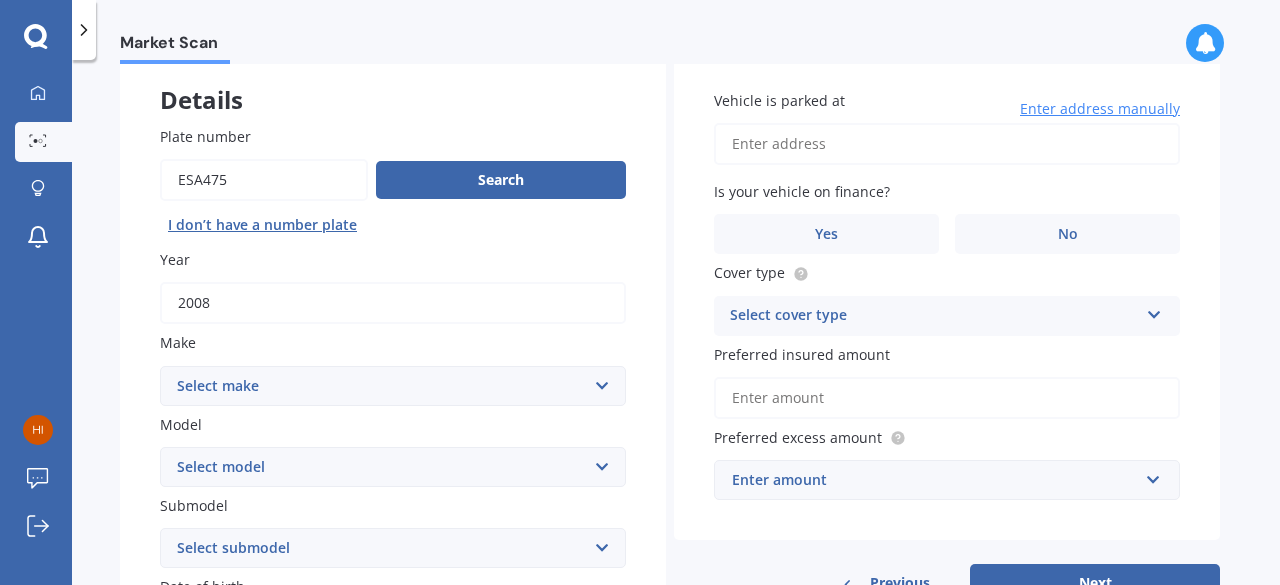 scroll, scrollTop: 109, scrollLeft: 0, axis: vertical 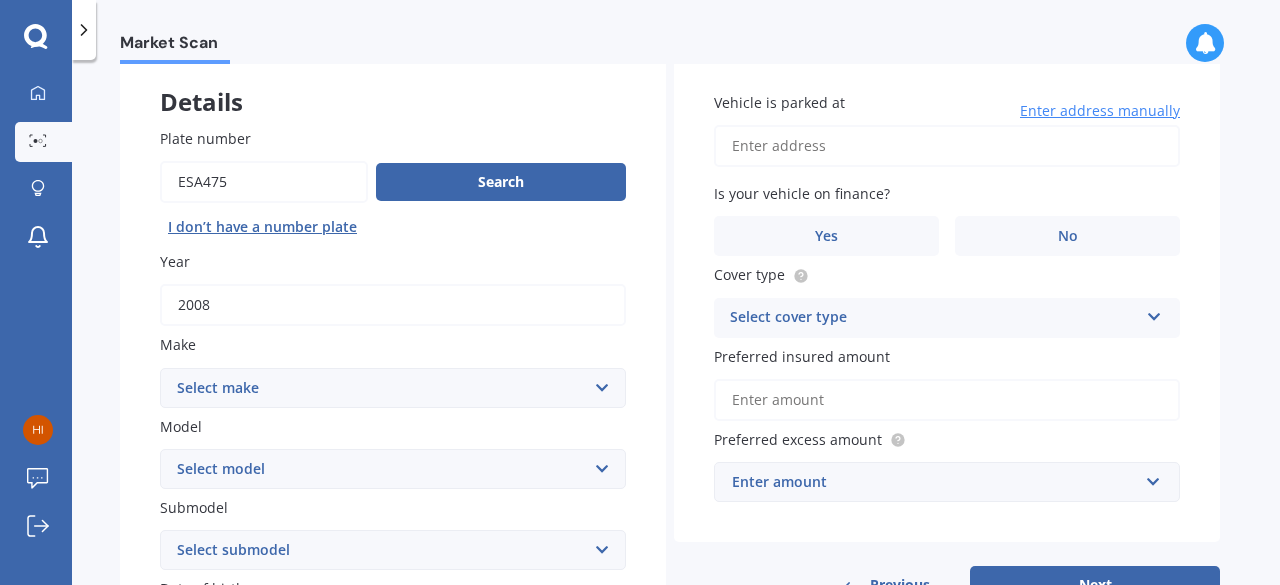 click on "Select make AC ALFA ROMEO ASTON MARTIN AUDI AUSTIN BEDFORD Bentley BMW BYD CADILLAC CAN-AM CHERY CHEVROLET CHRYSLER Citroen CRUISEAIR CUPRA DAEWOO DAIHATSU DAIMLER DAMON DIAHATSU DODGE EXOCET FACTORY FIVE FERRARI FIAT Fiord FLEETWOOD FORD FOTON FRASER GEELY GENESIS GEORGIE BOY GMC GREAT WALL GWM HAVAL HILLMAN HINO HOLDEN HOLIDAY RAMBLER HONDA HUMMER HYUNDAI INFINITI ISUZU IVECO JAC JAECOO JAGUAR JEEP KGM KIA LADA LAMBORGHINI LANCIA LANDROVER LDV LEAPMOTOR LEXUS LINCOLN LOTUS LUNAR M.G M.G. MAHINDRA MASERATI MAZDA MCLAREN MERCEDES AMG Mercedes Benz MERCEDES-AMG MERCURY MINI Mitsubishi MORGAN MORRIS NEWMAR Nissan OMODA OPEL OXFORD PEUGEOT Plymouth Polestar PONTIAC PORSCHE PROTON RAM Range Rover Rayne RENAULT ROLLS ROYCE ROVER SAAB SATURN SEAT SHELBY SKODA SMART SSANGYONG SUBARU SUZUKI TATA TESLA TIFFIN Toyota TRIUMPH TVR Vauxhall VOLKSWAGEN VOLVO WESTFIELD WINNEBAGO ZX" at bounding box center [393, 388] 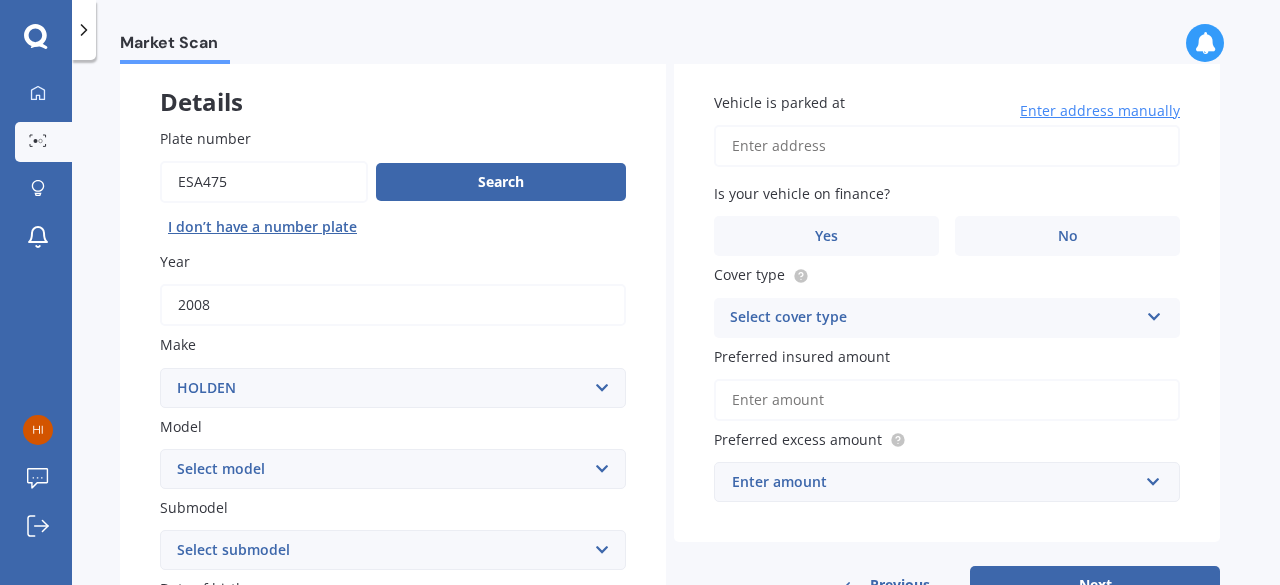 click on "Select make AC ALFA ROMEO ASTON MARTIN AUDI AUSTIN BEDFORD Bentley BMW BYD CADILLAC CAN-AM CHERY CHEVROLET CHRYSLER Citroen CRUISEAIR CUPRA DAEWOO DAIHATSU DAIMLER DAMON DIAHATSU DODGE EXOCET FACTORY FIVE FERRARI FIAT Fiord FLEETWOOD FORD FOTON FRASER GEELY GENESIS GEORGIE BOY GMC GREAT WALL GWM HAVAL HILLMAN HINO HOLDEN HOLIDAY RAMBLER HONDA HUMMER HYUNDAI INFINITI ISUZU IVECO JAC JAECOO JAGUAR JEEP KGM KIA LADA LAMBORGHINI LANCIA LANDROVER LDV LEAPMOTOR LEXUS LINCOLN LOTUS LUNAR M.G M.G. MAHINDRA MASERATI MAZDA MCLAREN MERCEDES AMG Mercedes Benz MERCEDES-AMG MERCURY MINI Mitsubishi MORGAN MORRIS NEWMAR Nissan OMODA OPEL OXFORD PEUGEOT Plymouth Polestar PONTIAC PORSCHE PROTON RAM Range Rover Rayne RENAULT ROLLS ROYCE ROVER SAAB SATURN SEAT SHELBY SKODA SMART SSANGYONG SUBARU SUZUKI TATA TESLA TIFFIN Toyota TRIUMPH TVR Vauxhall VOLKSWAGEN VOLVO WESTFIELD WINNEBAGO ZX" at bounding box center [393, 388] 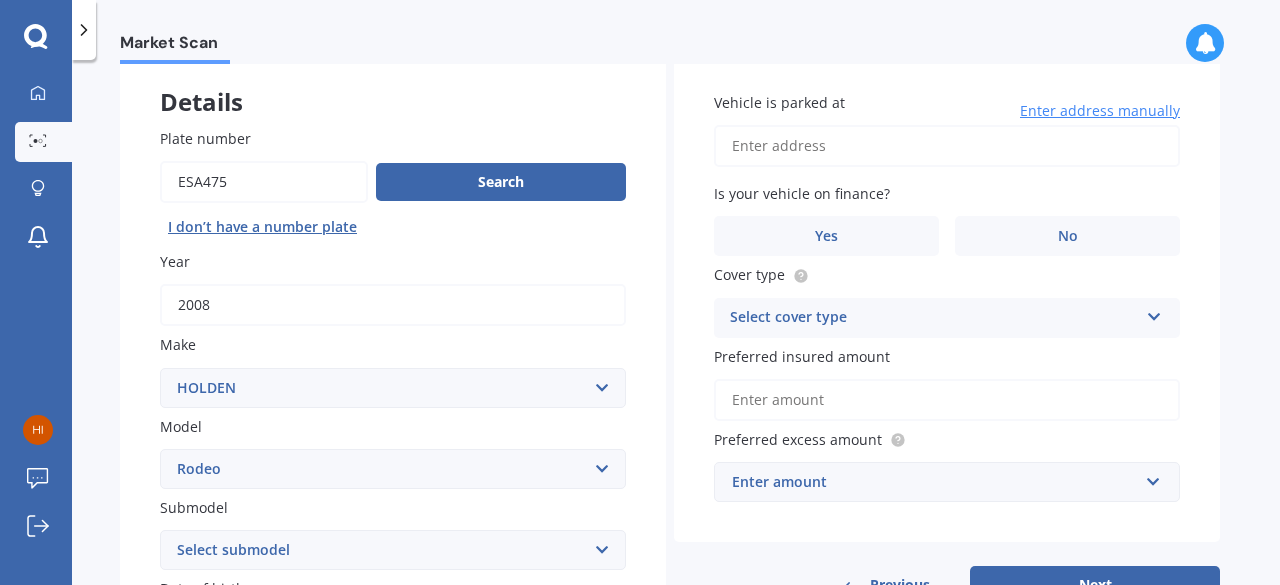 click on "Select model Acadia Adventra Apollo Astra Barina Belmont Berlina Calais Calibra Camira Caprice Captiva Cascada Colorado Combo Van Commodore Commodore Tourer Cross8 Cruze Cruze 4WD Epica Equinox Frontera HSV Astra HSV Avalanche HSV Clubsport HSV Grange HSV GTO HSV GTS HSV Maloo HSV Senator HSV SV99 HVS GTS Insignia Jackaroo Malibu Monaro Monterey Omega Rodeo Spark Statesman Trailblazer Trax Vectra Viva Volt VX Commodore Zafira" at bounding box center [393, 469] 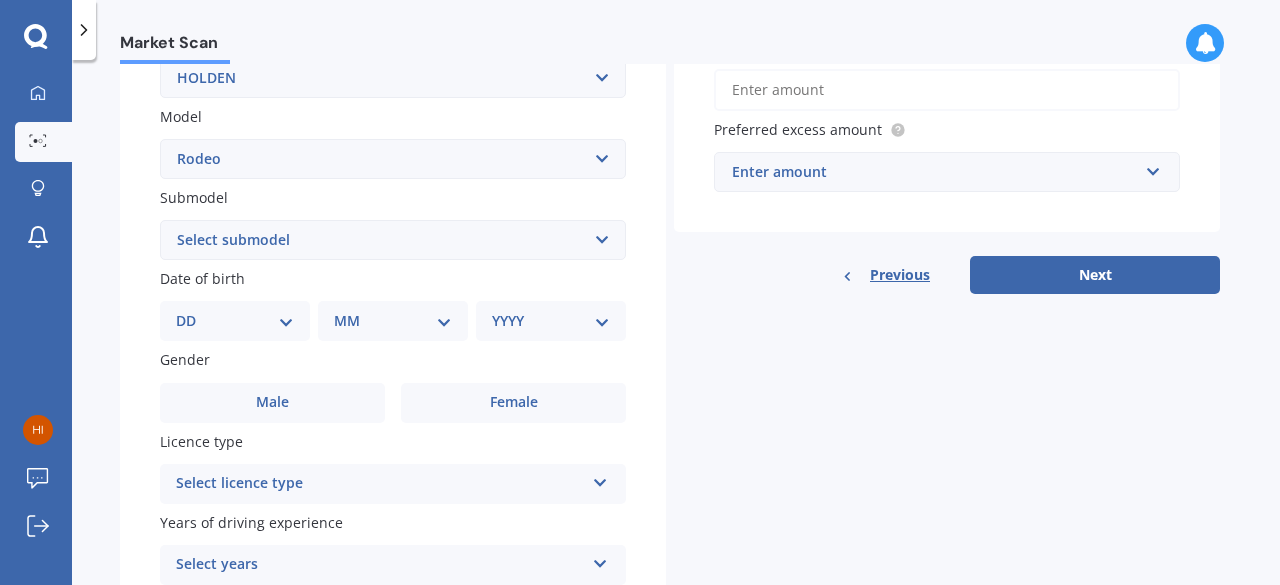 scroll, scrollTop: 419, scrollLeft: 0, axis: vertical 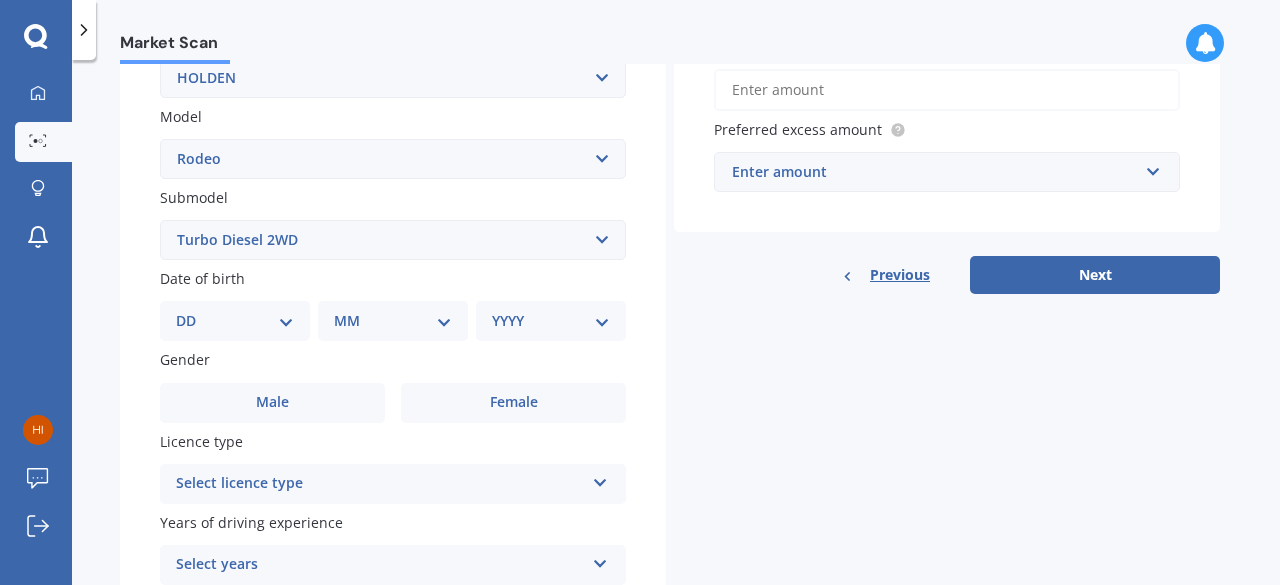 click on "Select submodel 4 Cyl Diesel 2 & 4WD 4 Cyl Petrol 2 & 4WD Turbo Diesel 2WD Turbo Diesel 4WD V6 Petrol 2WD V6 Petrol 4WD" at bounding box center (393, 240) 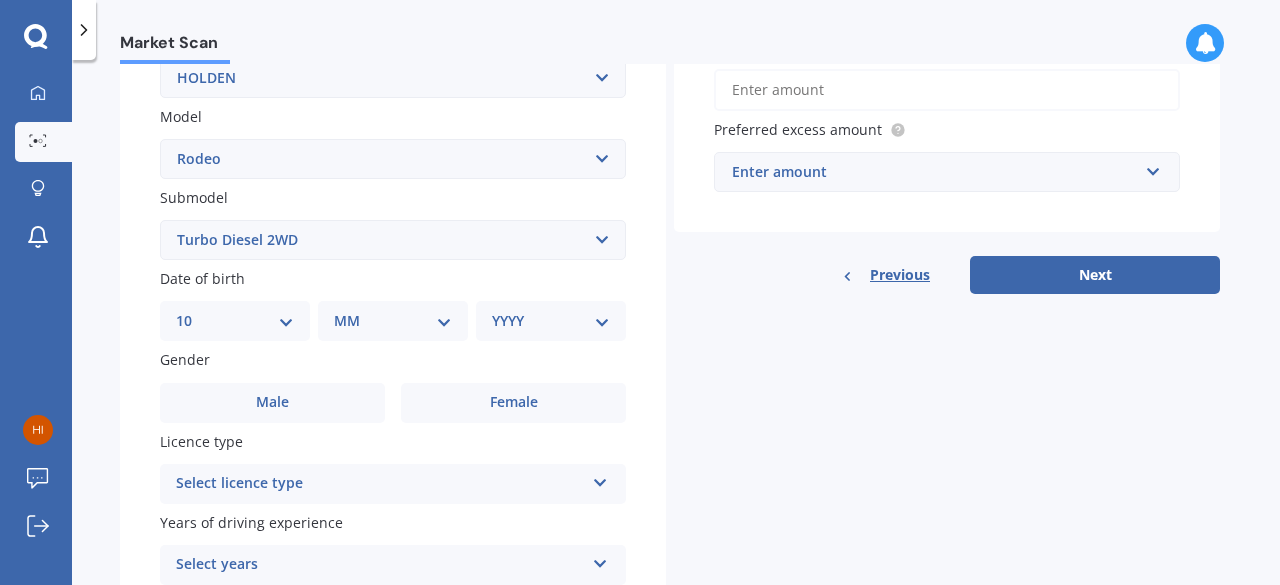 click on "DD 01 02 03 04 05 06 07 08 09 10 11 12 13 14 15 16 17 18 19 20 21 22 23 24 25 26 27 28 29 30 31" at bounding box center [235, 321] 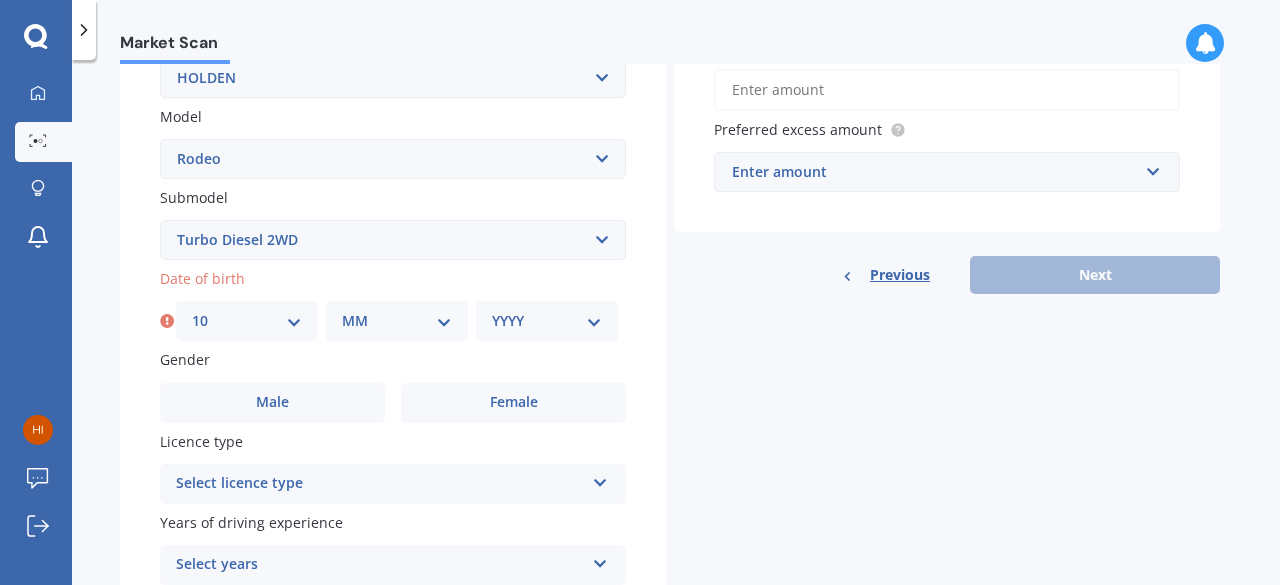 click on "MM 01 02 03 04 05 06 07 08 09 10 11 12" at bounding box center [397, 321] 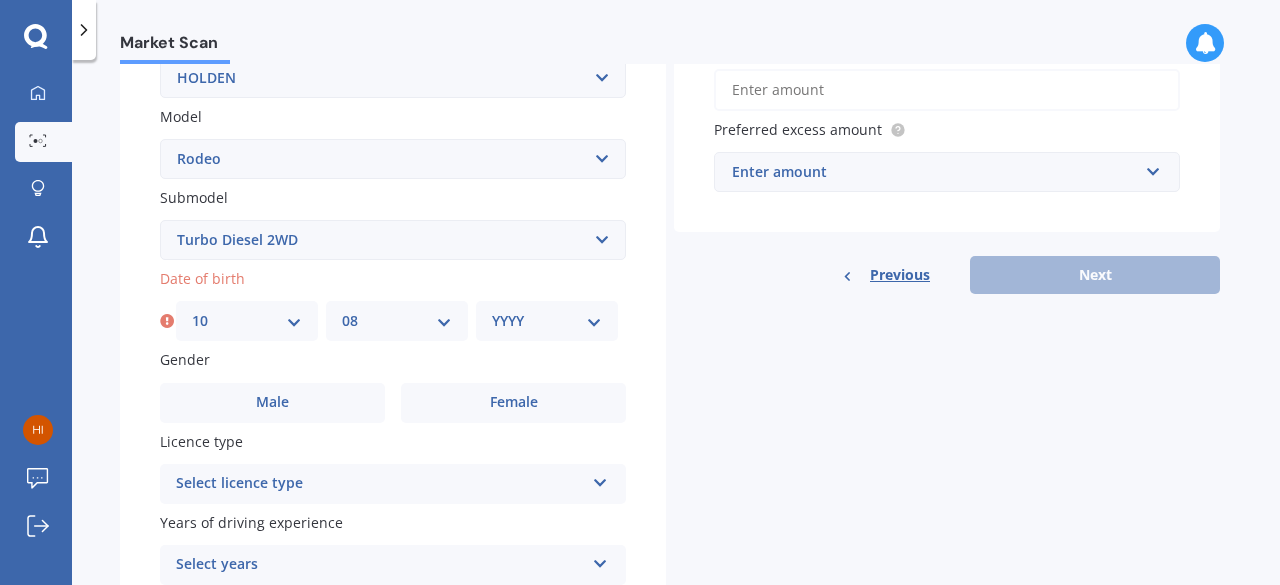 click on "MM 01 02 03 04 05 06 07 08 09 10 11 12" at bounding box center [397, 321] 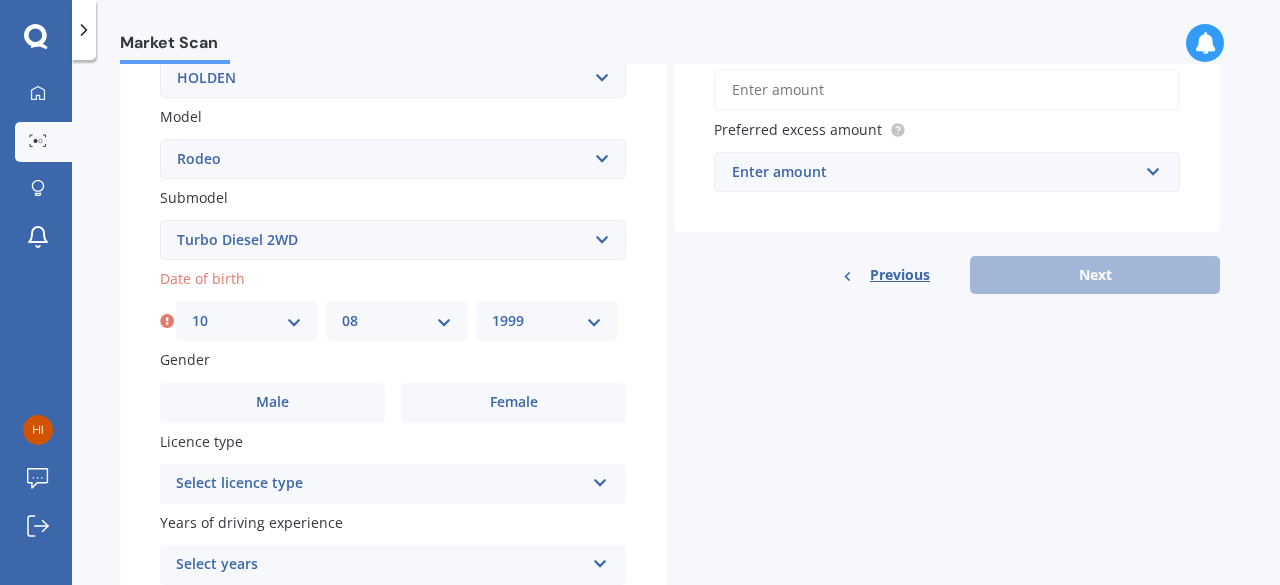 click on "YYYY 2025 2024 2023 2022 2021 2020 2019 2018 2017 2016 2015 2014 2013 2012 2011 2010 2009 2008 2007 2006 2005 2004 2003 2002 2001 2000 1999 1998 1997 1996 1995 1994 1993 1992 1991 1990 1989 1988 1987 1986 1985 1984 1983 1982 1981 1980 1979 1978 1977 1976 1975 1974 1973 1972 1971 1970 1969 1968 1967 1966 1965 1964 1963 1962 1961 1960 1959 1958 1957 1956 1955 1954 1953 1952 1951 1950 1949 1948 1947 1946 1945 1944 1943 1942 1941 1940 1939 1938 1937 1936 1935 1934 1933 1932 1931 1930 1929 1928 1927 1926" at bounding box center (547, 321) 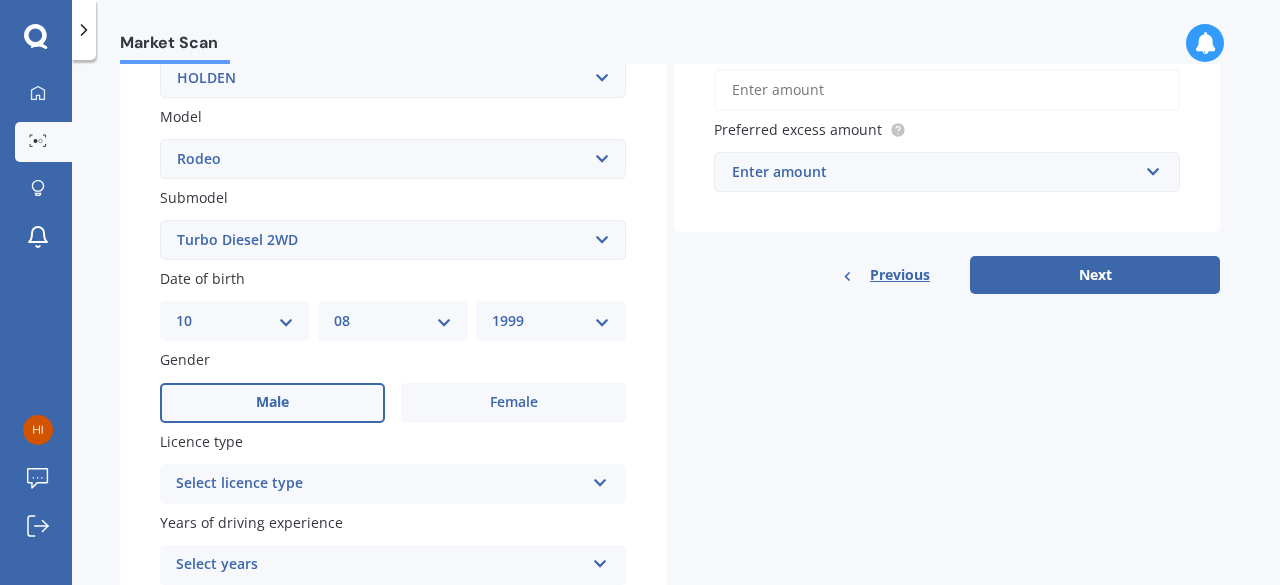 click on "Male" at bounding box center [272, 402] 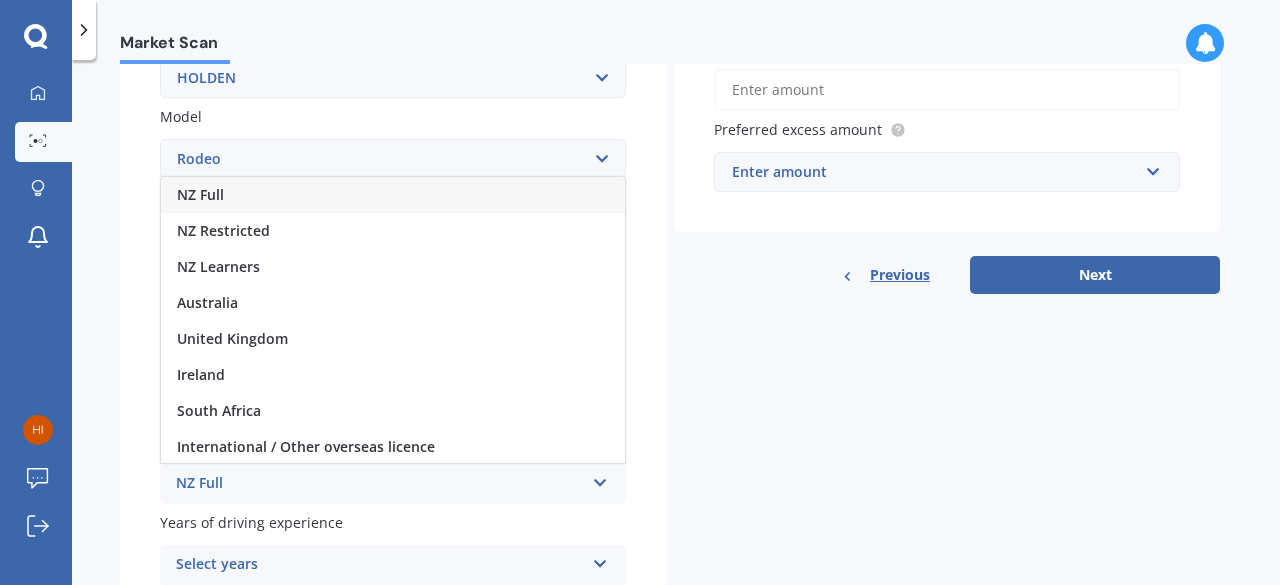 click on "NZ Full" at bounding box center (393, 195) 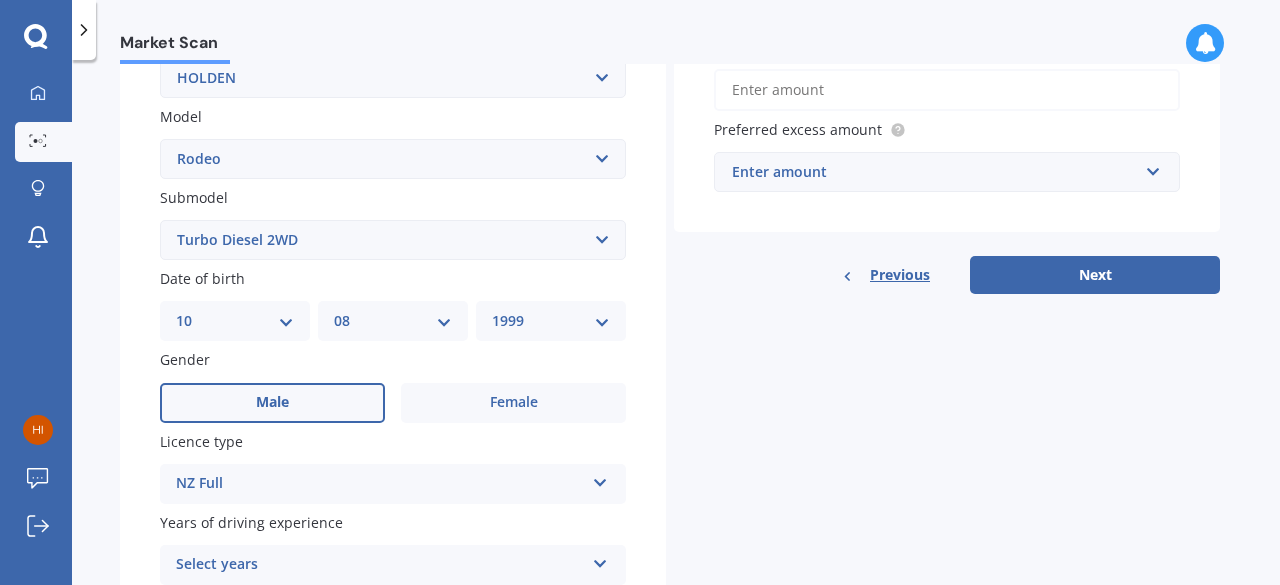 scroll, scrollTop: 595, scrollLeft: 0, axis: vertical 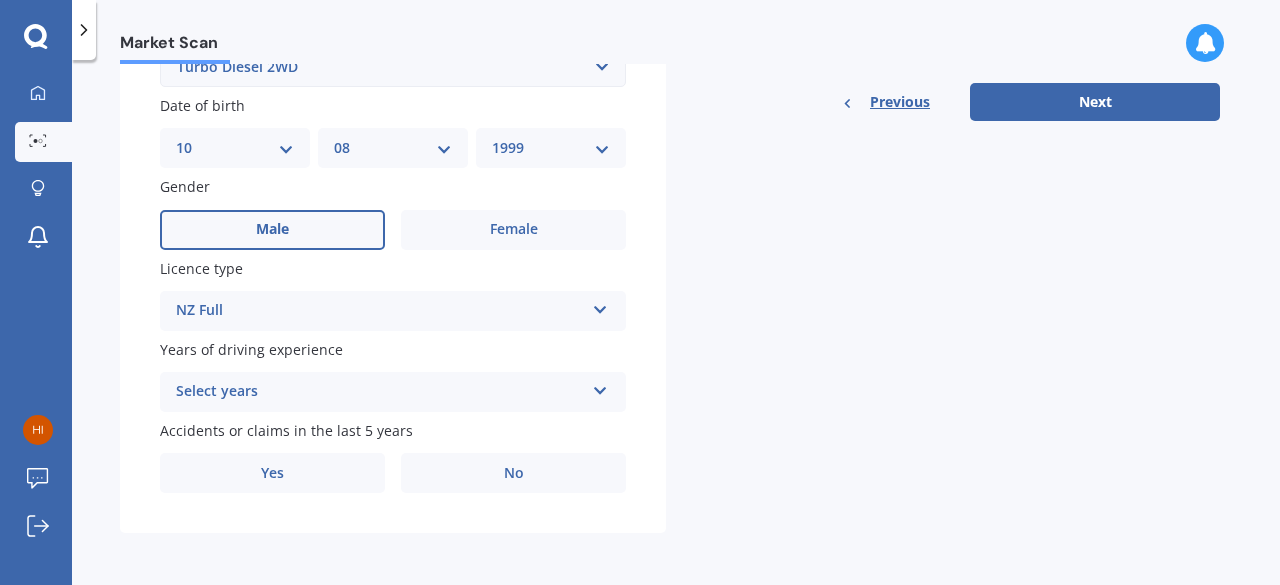 click at bounding box center (600, 387) 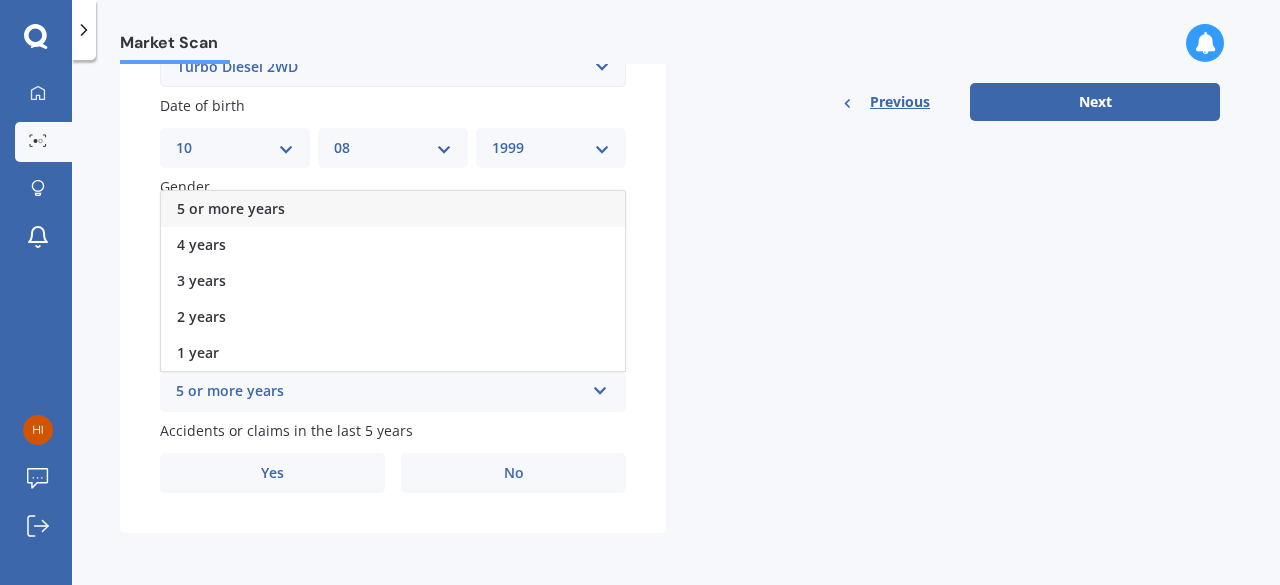 click on "5 or more years" at bounding box center [393, 209] 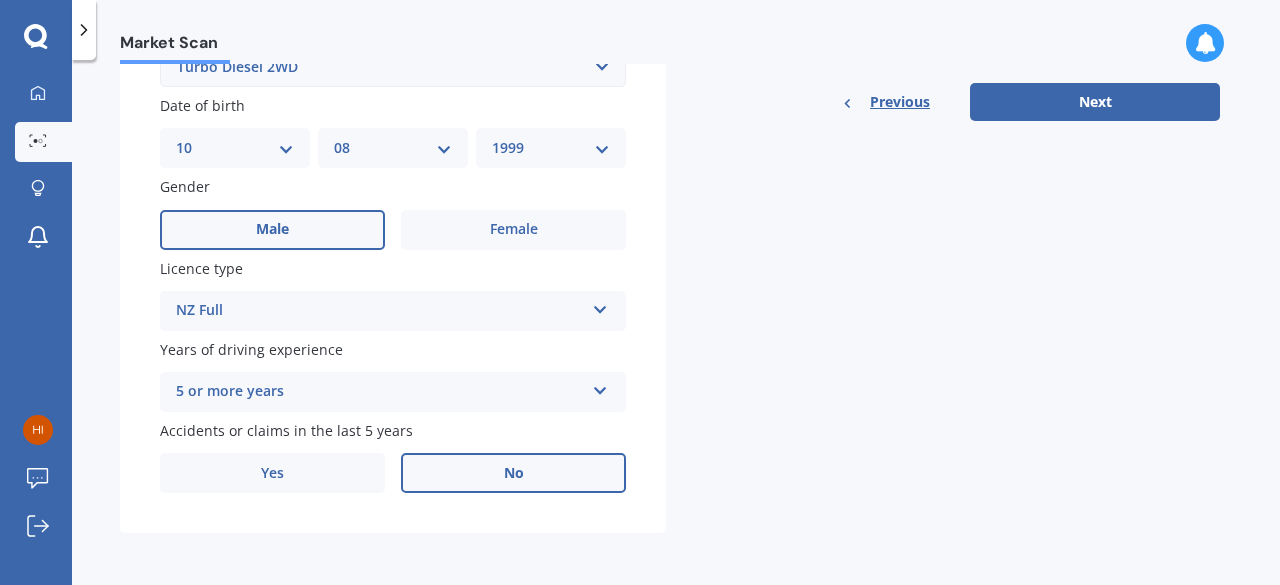 click on "No" at bounding box center (513, 473) 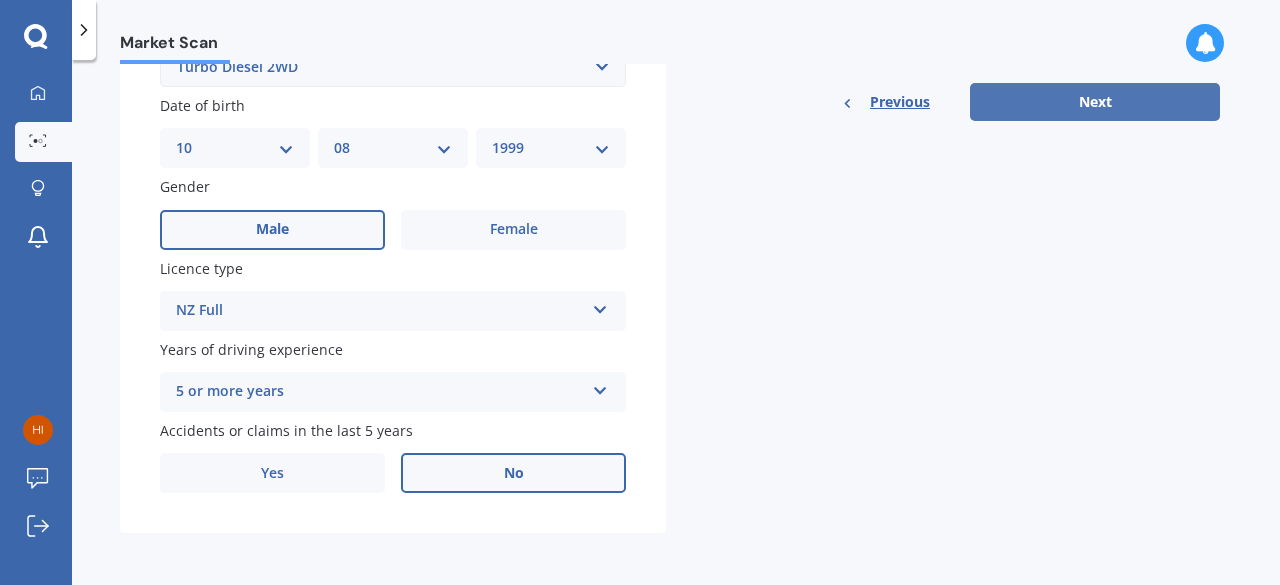 click on "Next" at bounding box center (1095, 102) 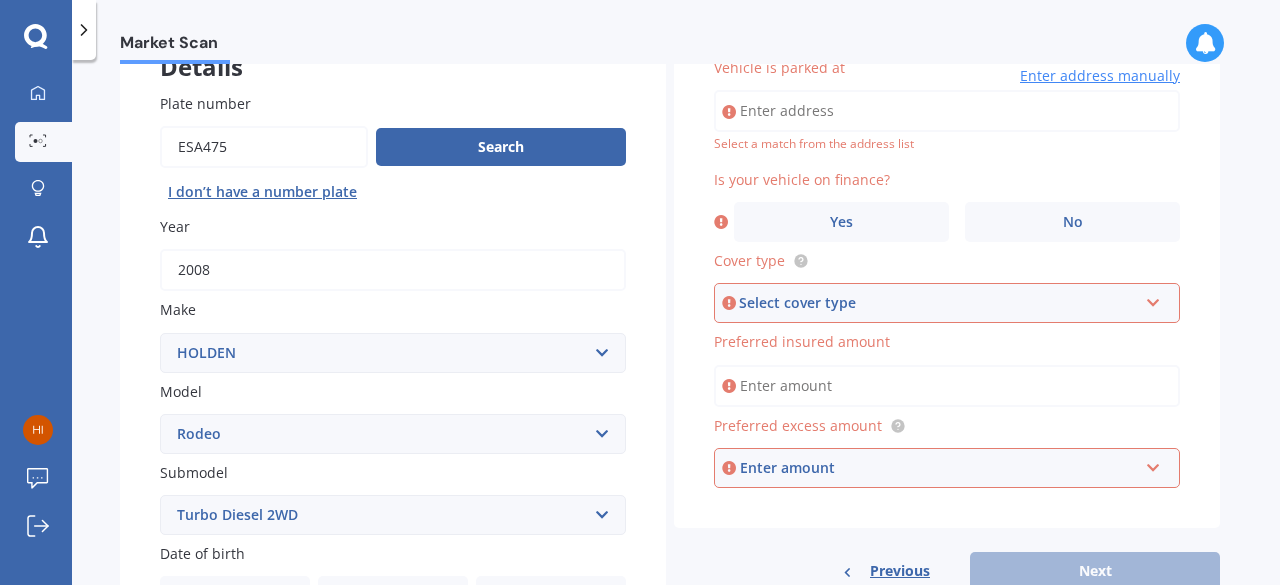 scroll, scrollTop: 136, scrollLeft: 0, axis: vertical 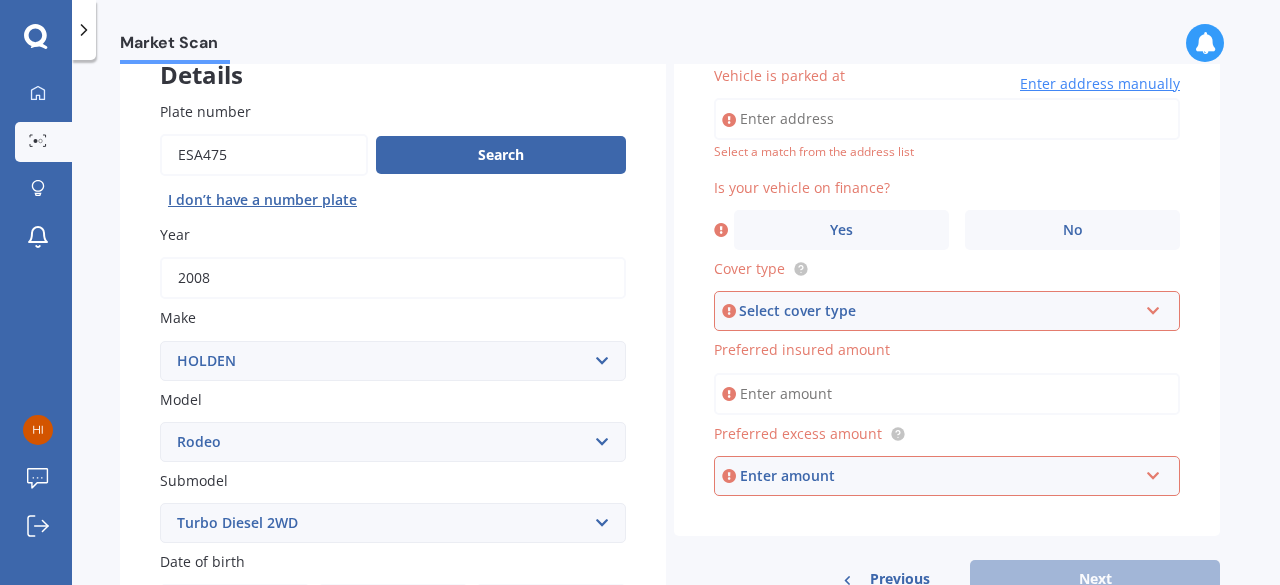 click on "Vehicle is parked at" at bounding box center (947, 119) 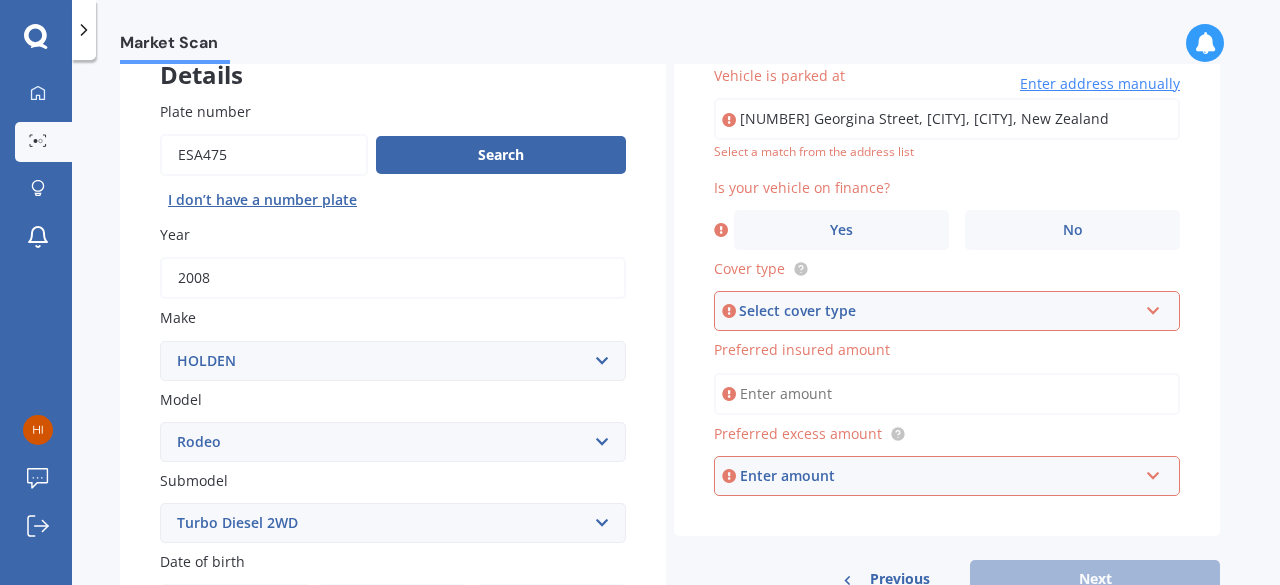 type on "[NUMBER] Georgina Street, [CITY], [CITY] 1011" 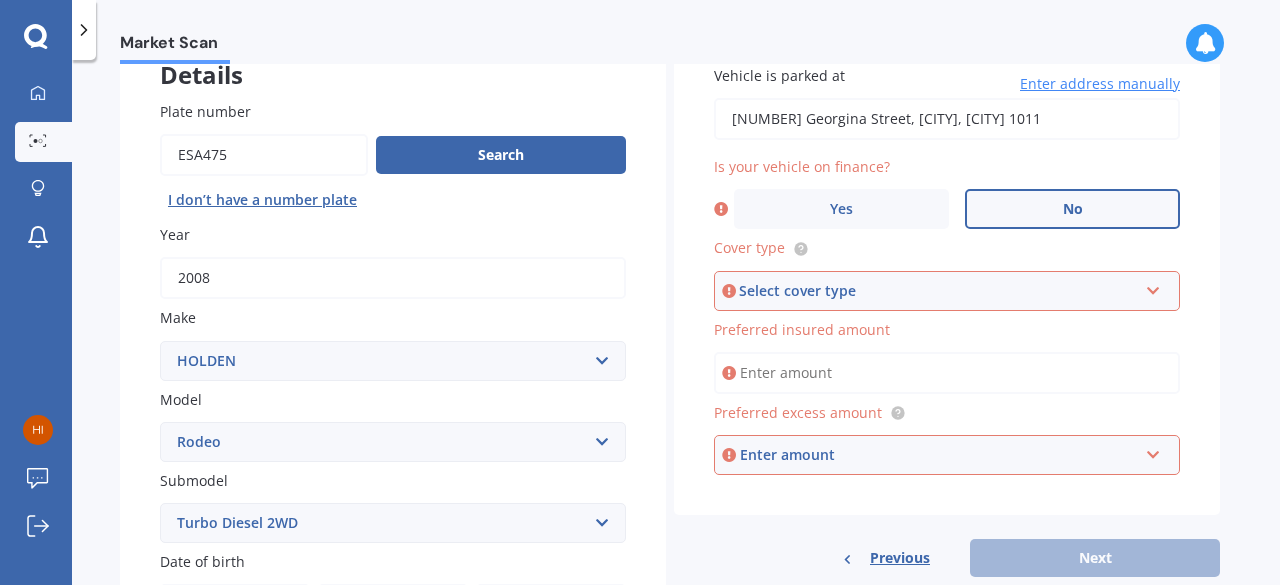 click on "No" at bounding box center [1072, 209] 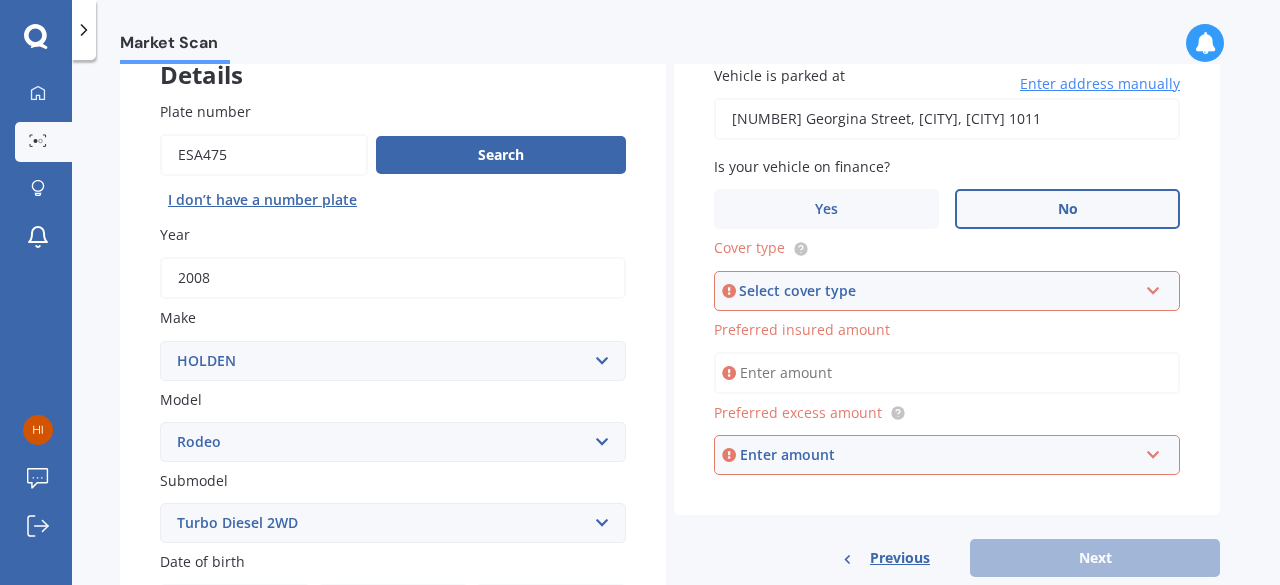 click at bounding box center (1153, 287) 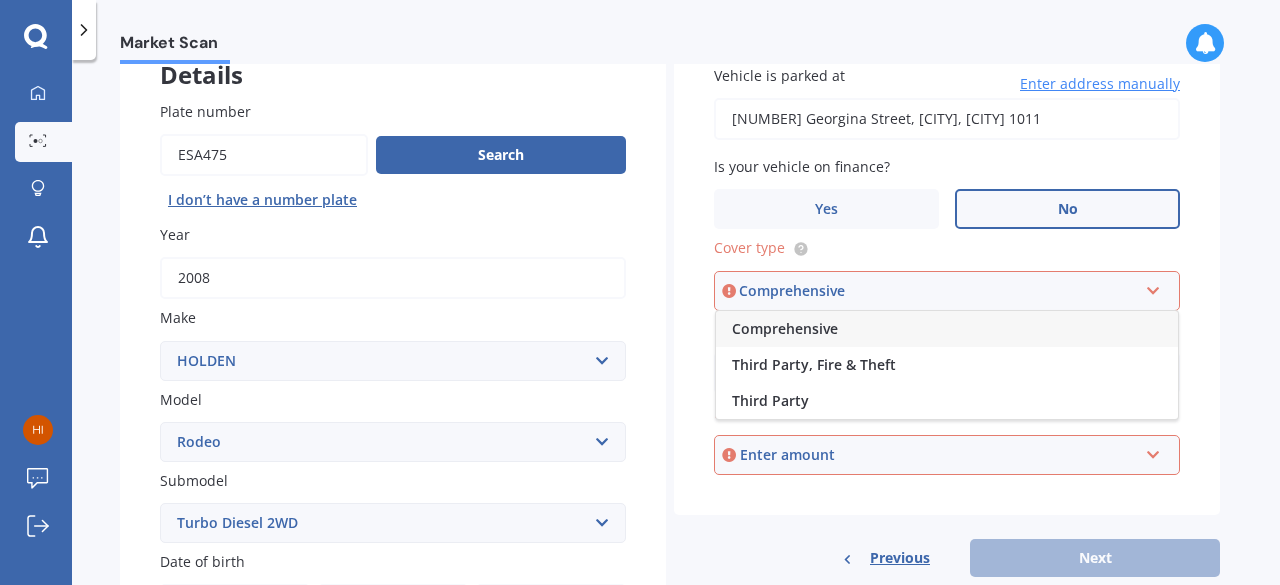 click on "Comprehensive" at bounding box center (947, 329) 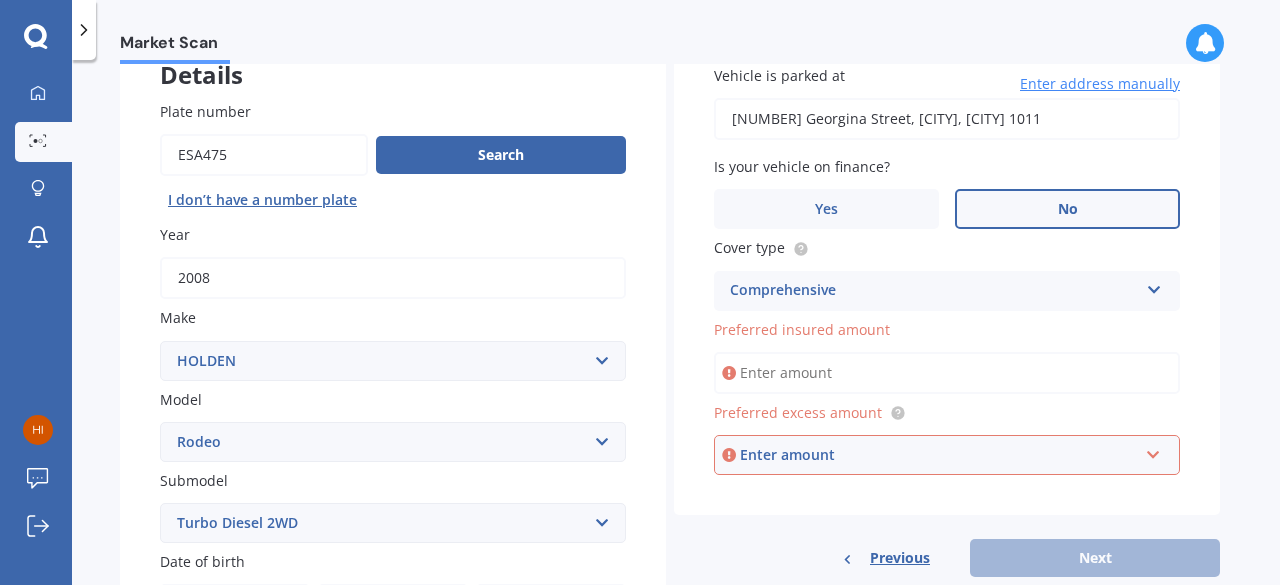 scroll, scrollTop: 170, scrollLeft: 0, axis: vertical 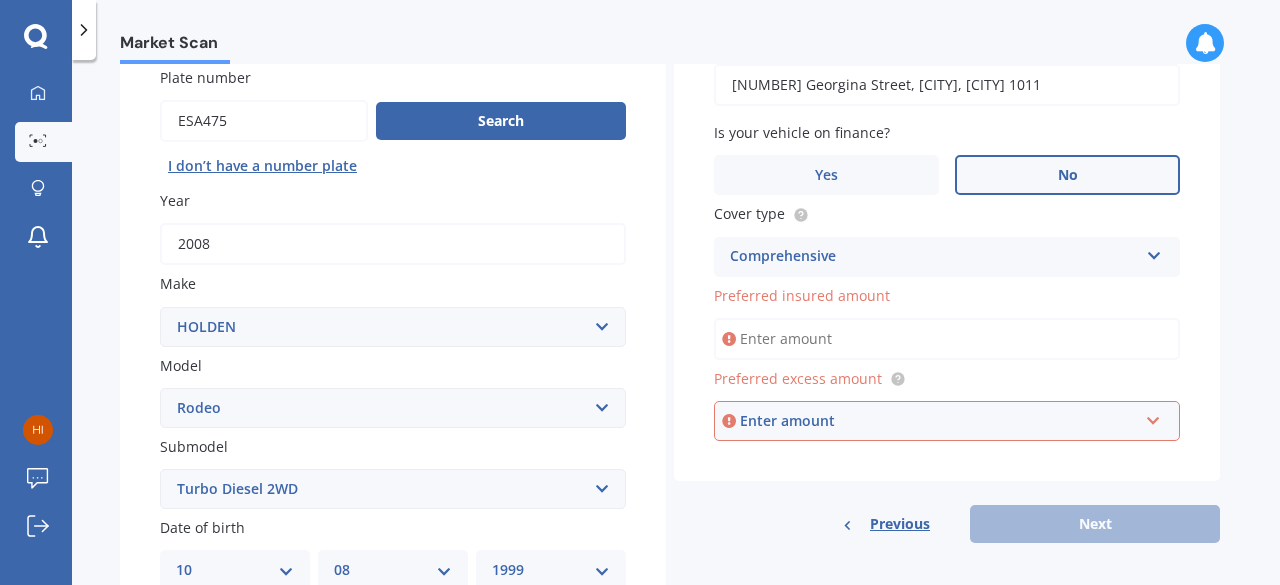 click on "Preferred insured amount" at bounding box center (947, 339) 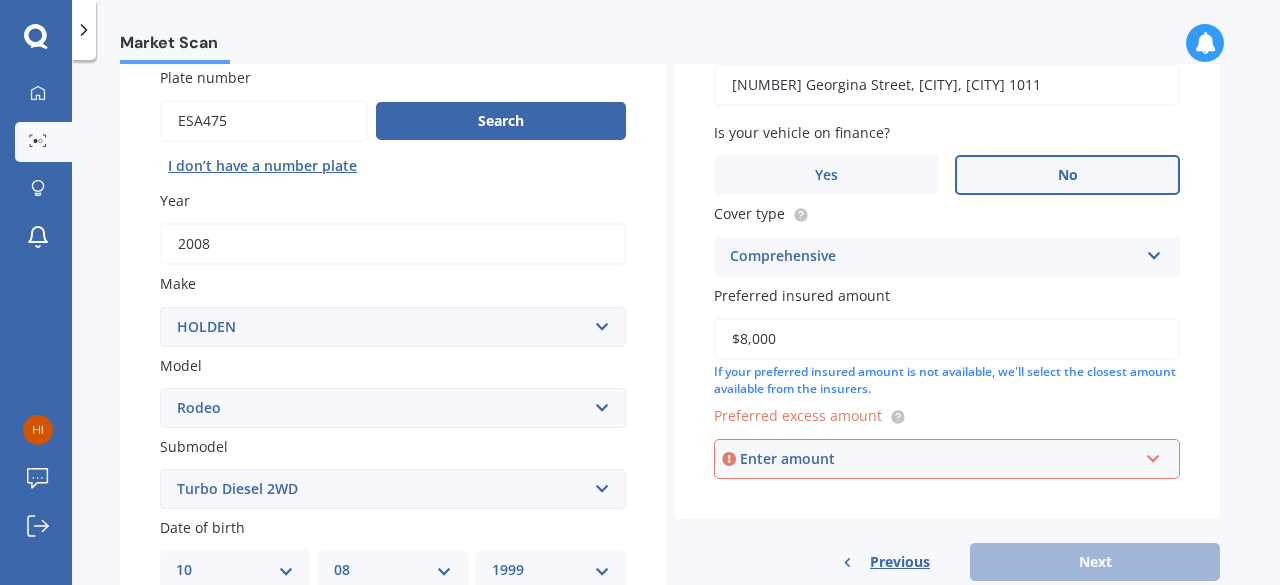 type on "$8,000" 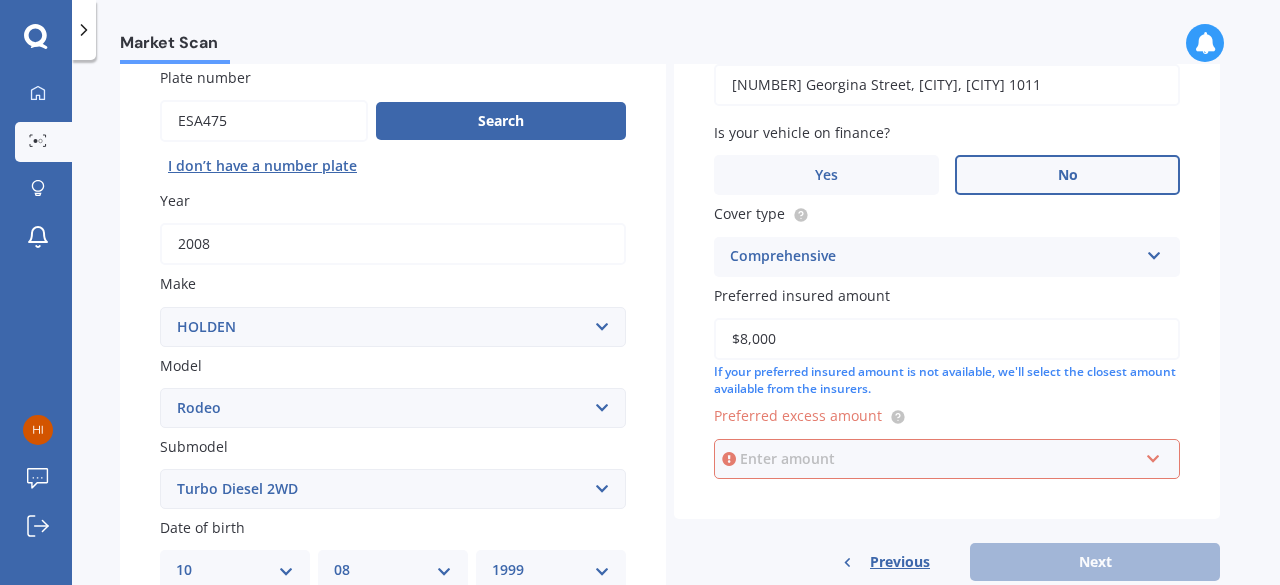 click at bounding box center [940, 459] 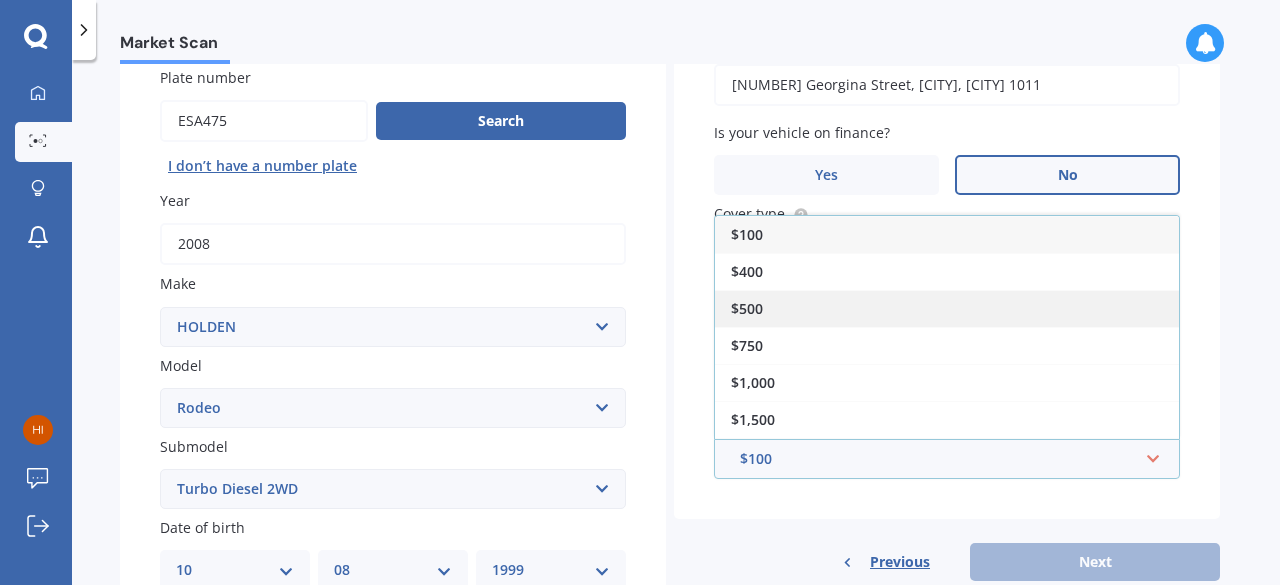 click on "$500" at bounding box center [747, 308] 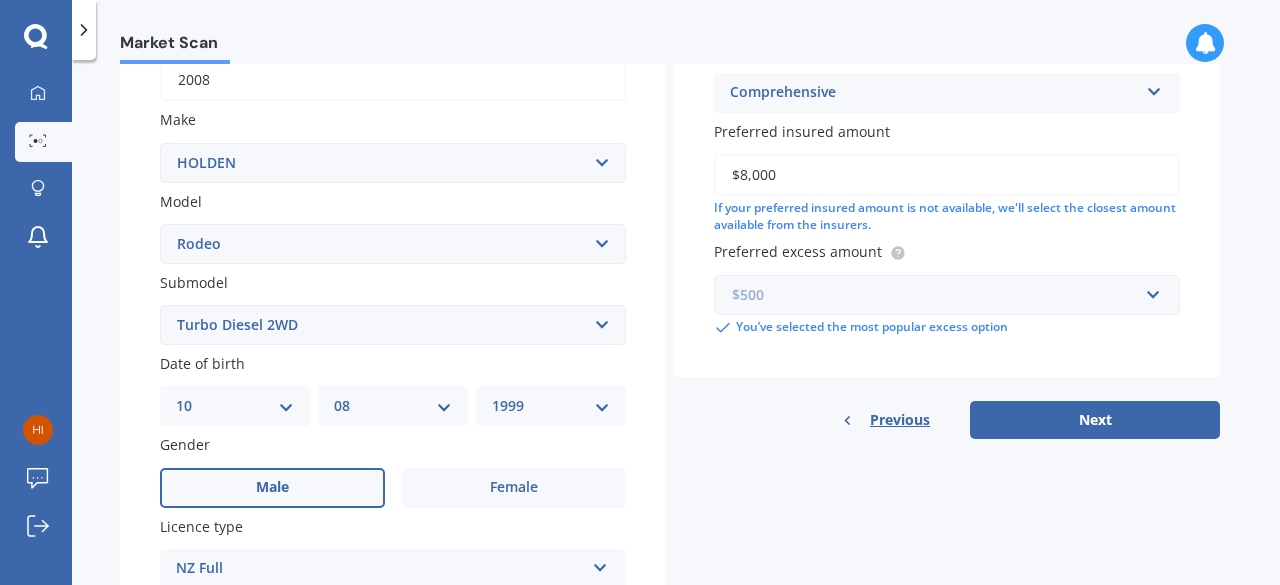 scroll, scrollTop: 336, scrollLeft: 0, axis: vertical 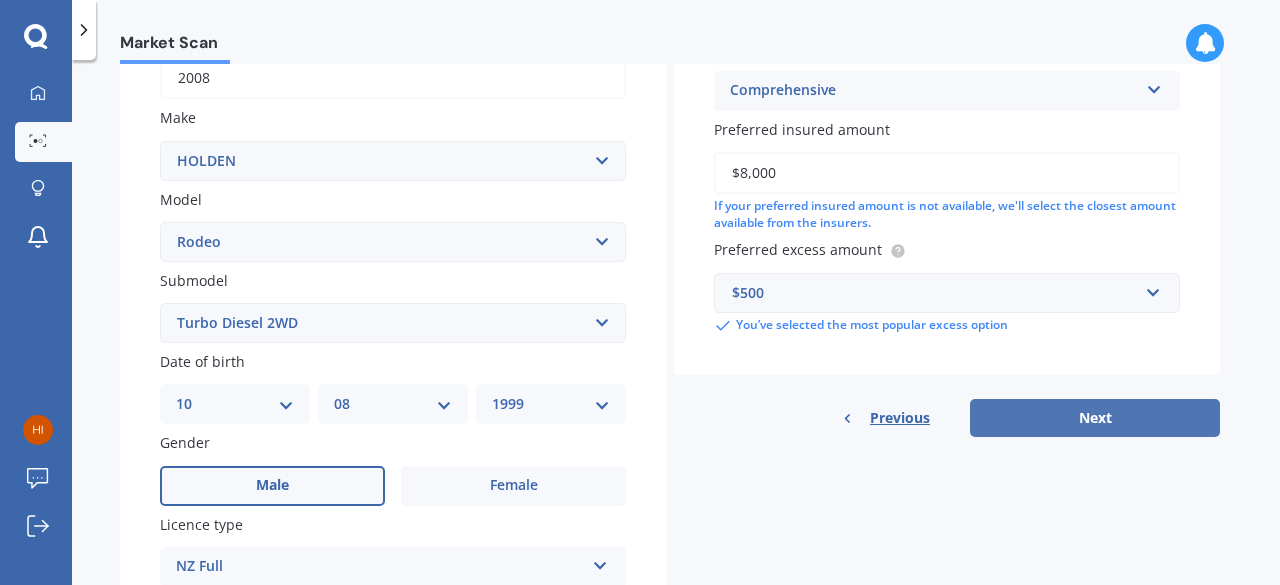 click on "Next" at bounding box center [1095, 418] 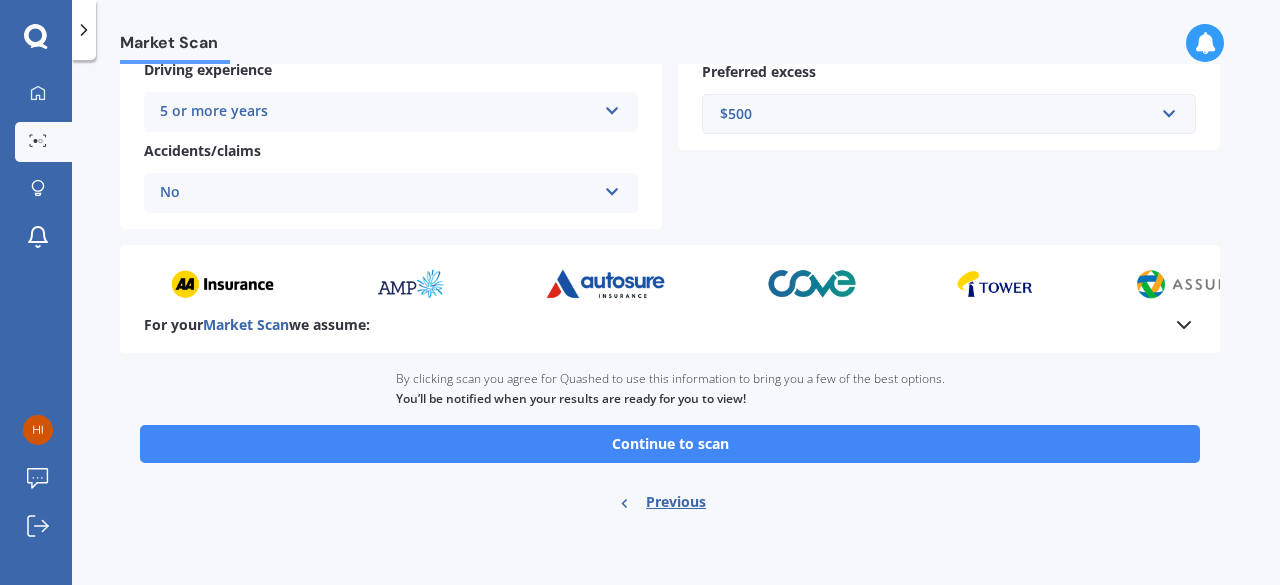 scroll, scrollTop: 446, scrollLeft: 0, axis: vertical 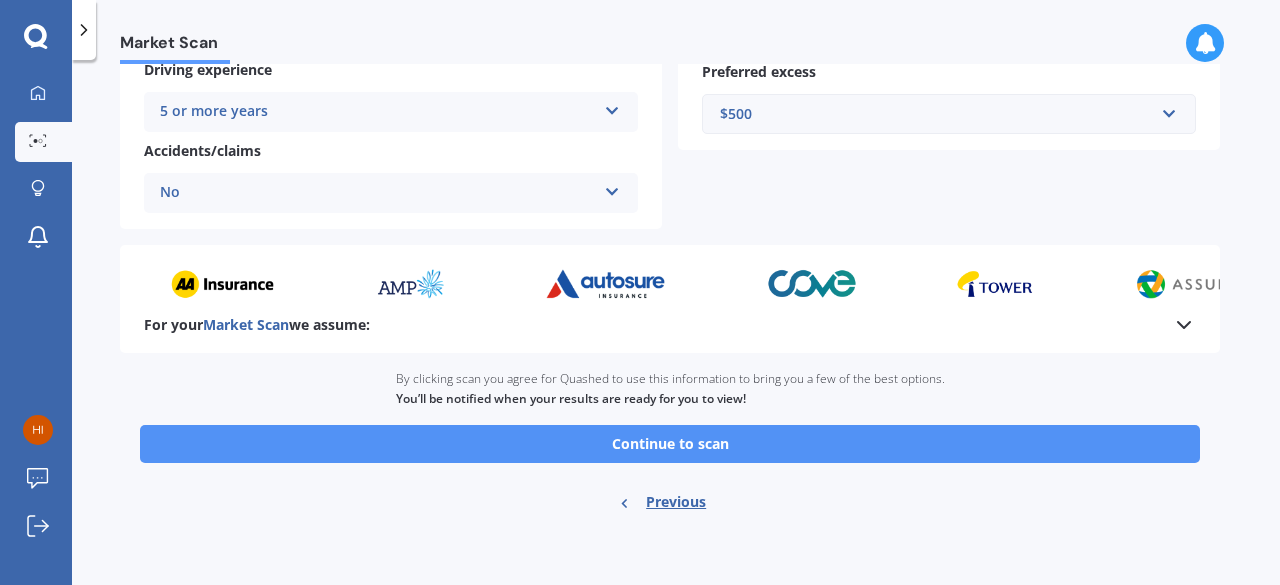 click on "Continue to scan" at bounding box center (670, 444) 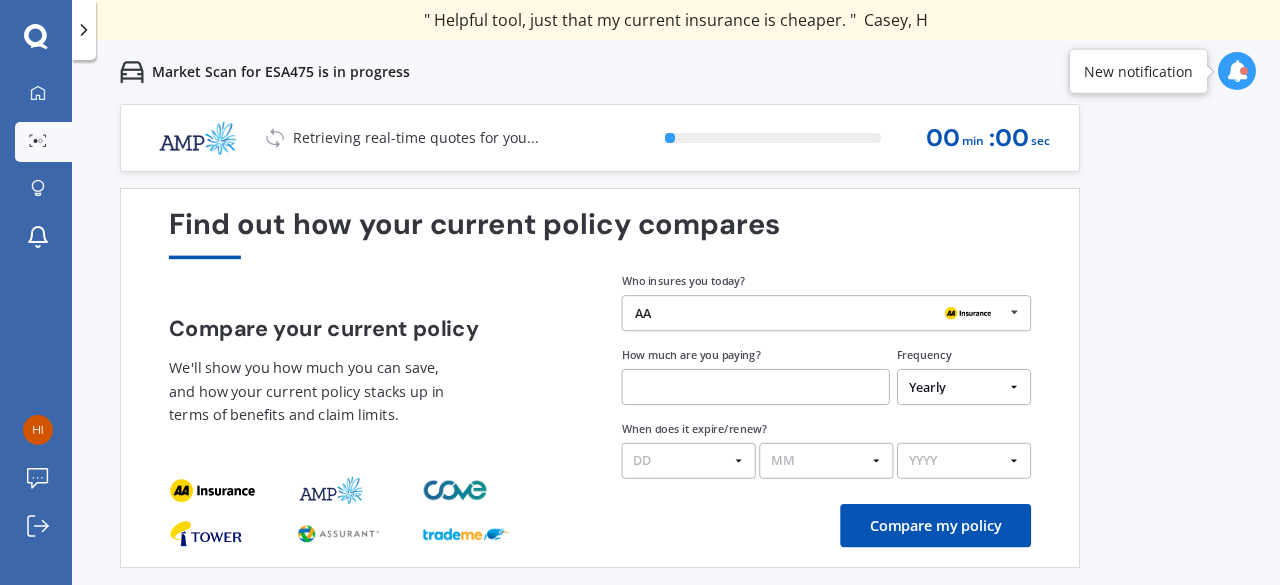 scroll, scrollTop: 0, scrollLeft: 0, axis: both 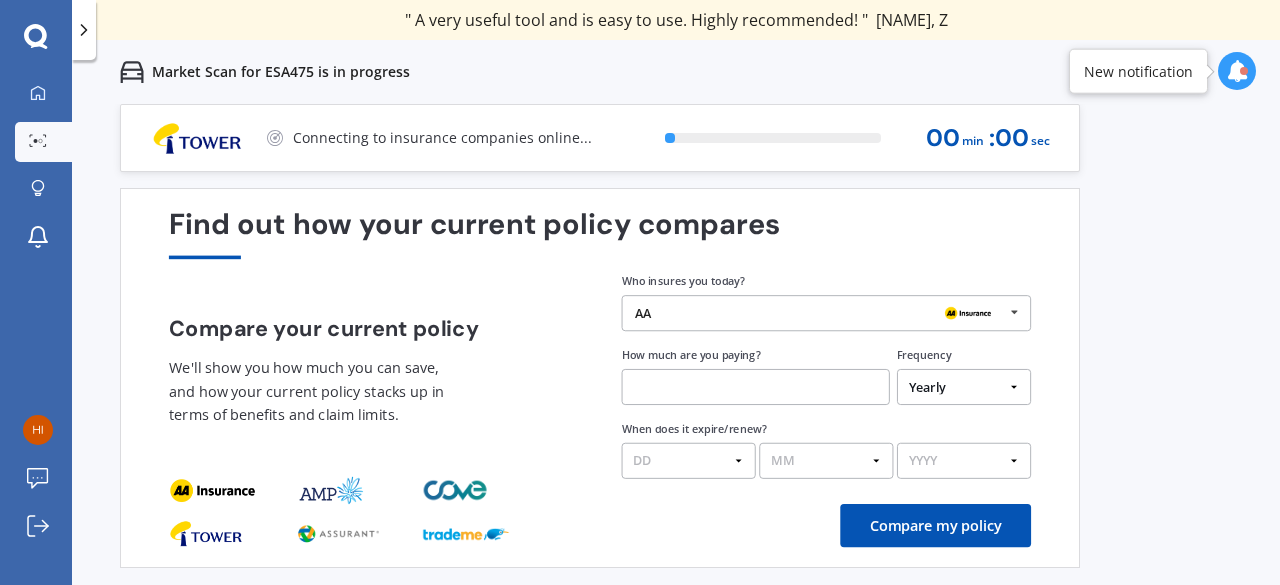 click at bounding box center (1014, 312) 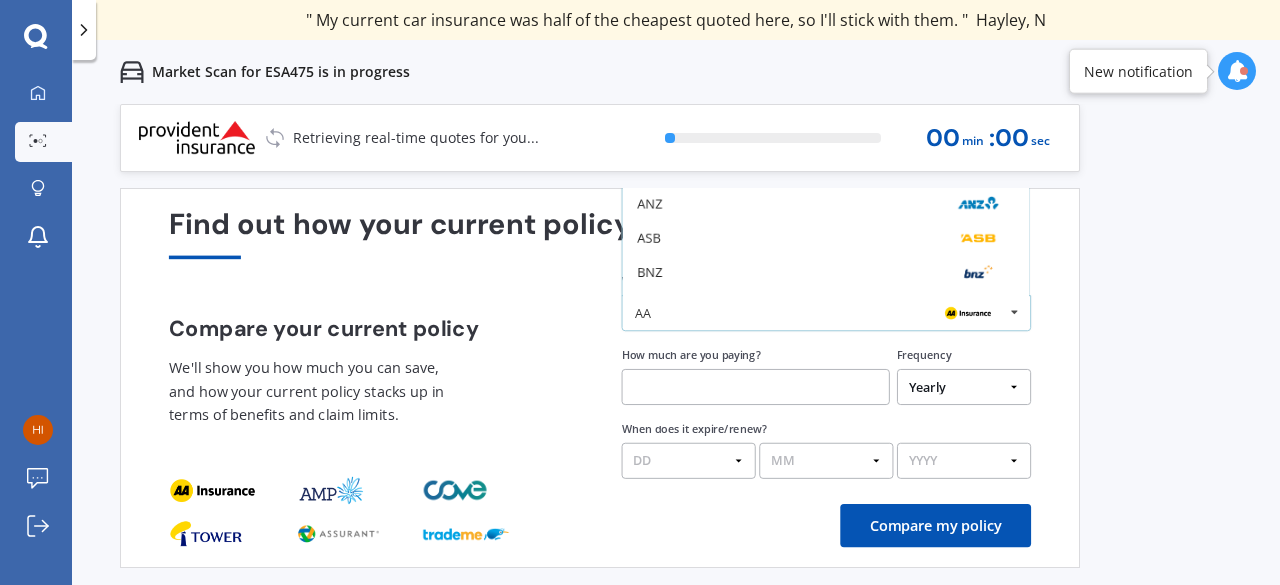 scroll, scrollTop: 0, scrollLeft: 0, axis: both 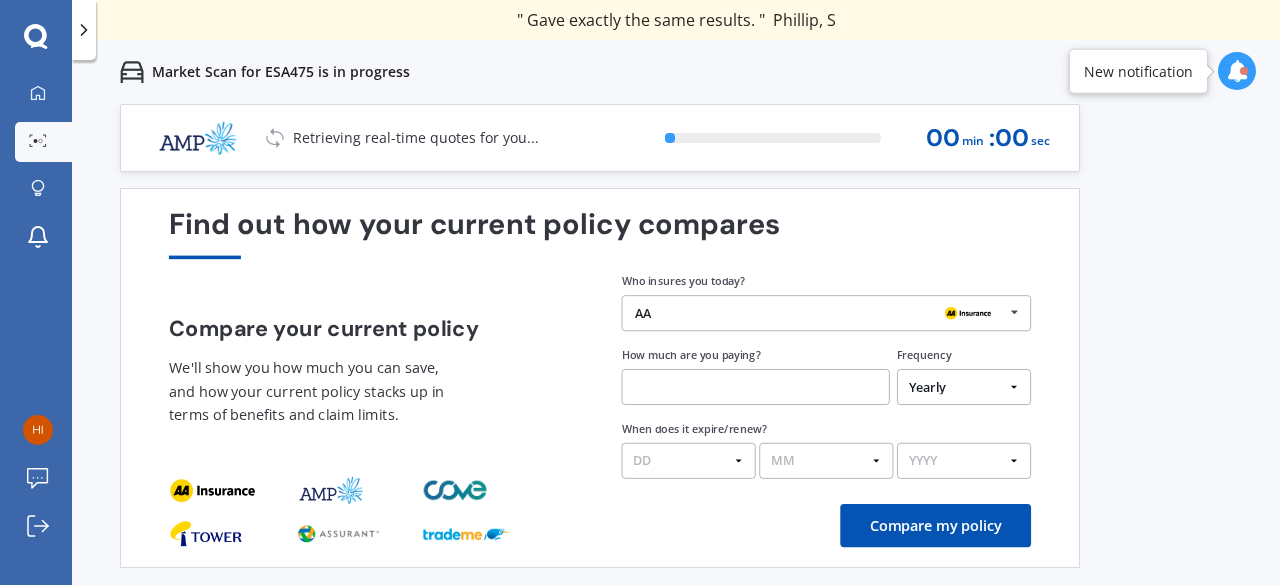 click on "Find out how your current policy compares Compare your current policy  We'll show you how much you can save, and how your current policy stacks up in terms of benefits and claim limits. Enter your policy information Who insures you today? AA AA Tower AMI State AMP ANZ ASB BNZ Trade Me Insurance Westpac Other How much are you paying? Frequency Yearly Six-Monthly Quarterly Monthly Fortnightly Weekly One-Off When does it expire/renew? DD 01 02 03 04 05 06 07 08 09 10 11 12 13 14 15 16 17 18 19 20 21 22 23 24 25 26 27 28 29 30 31 MM 01 02 03 04 05 06 07 08 09 10 11 12 YYYY 2026 2025 2024 Compare my policy" at bounding box center (600, 378) 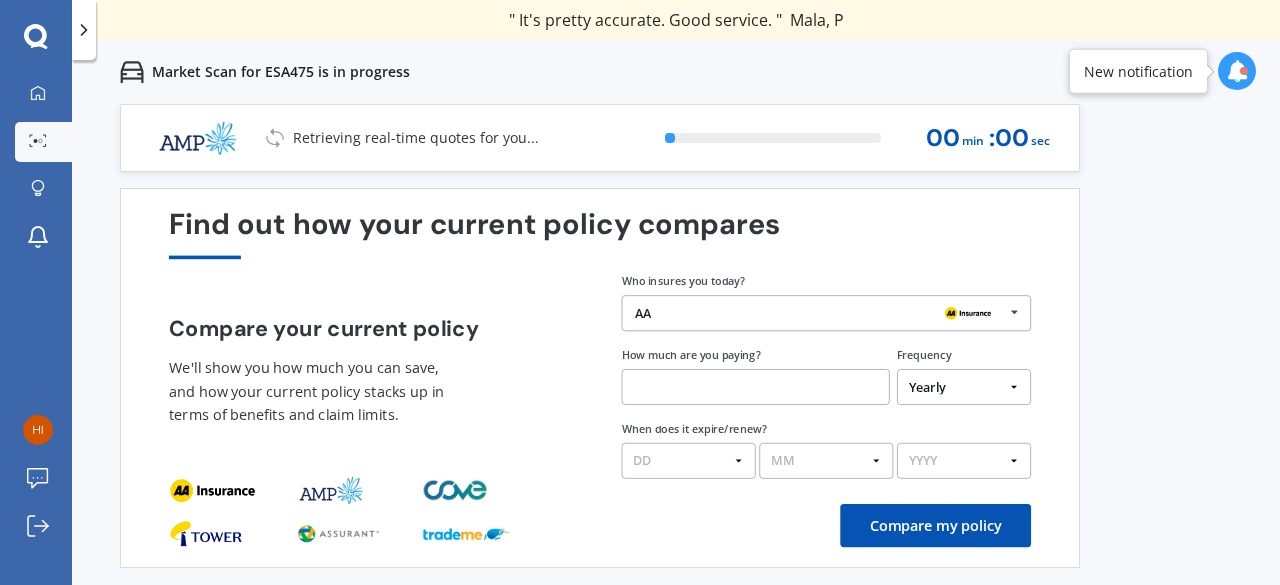 click at bounding box center (967, 314) 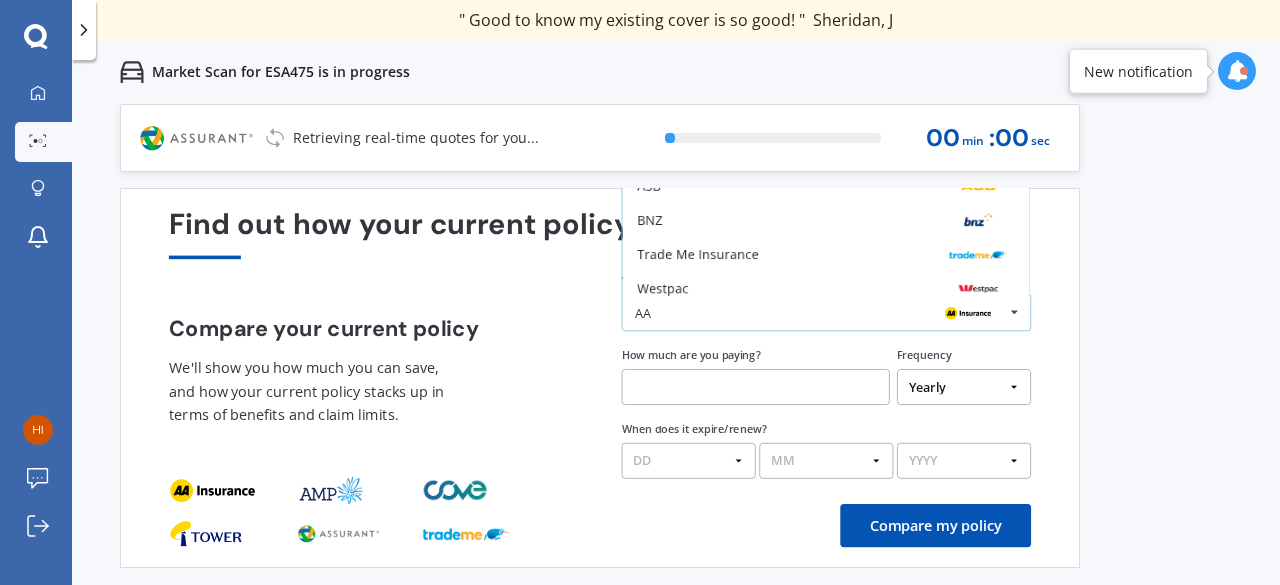 scroll, scrollTop: 82, scrollLeft: 0, axis: vertical 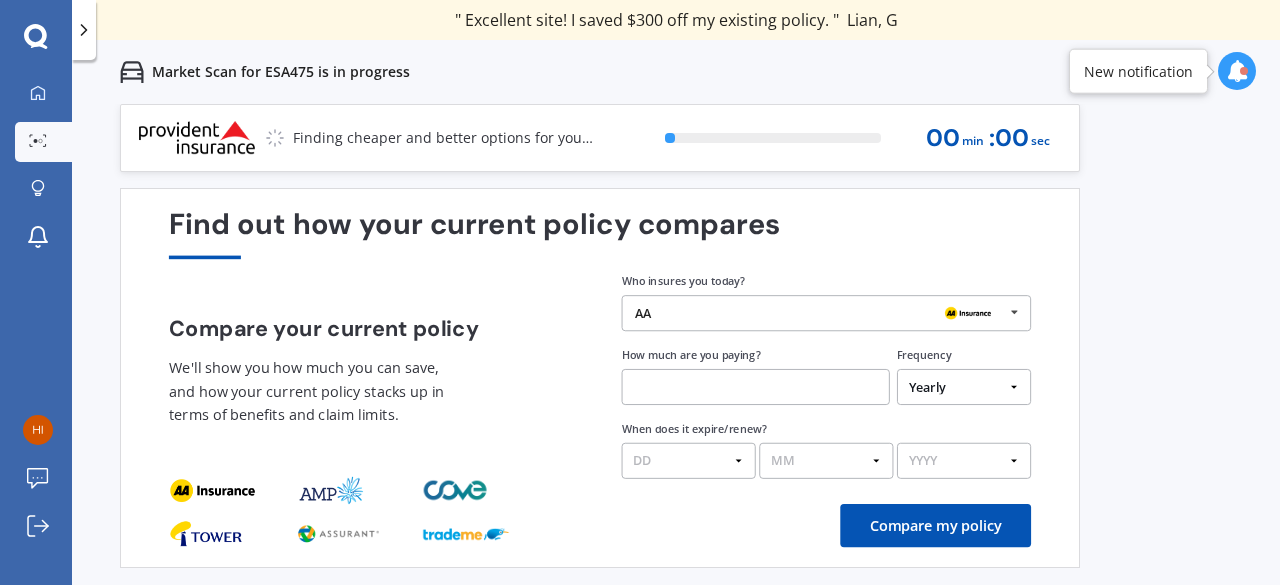 click on "Compare your current policy  We'll show you how much you can save, and how your current policy stacks up in terms of benefits and claim limits." at bounding box center [374, 379] 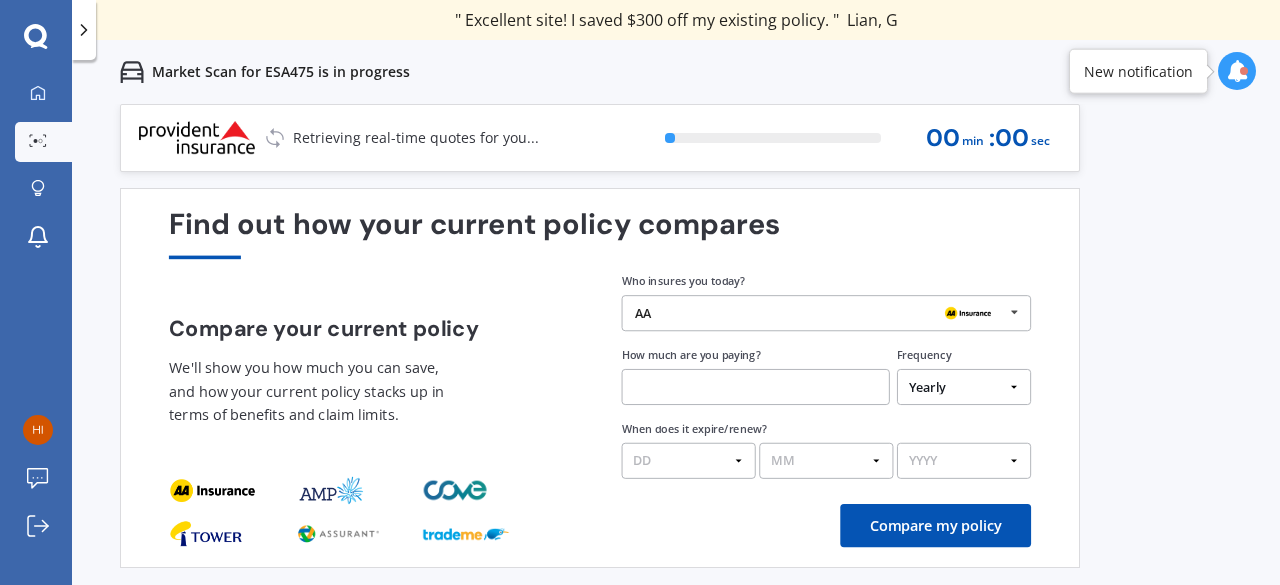 scroll, scrollTop: 0, scrollLeft: 0, axis: both 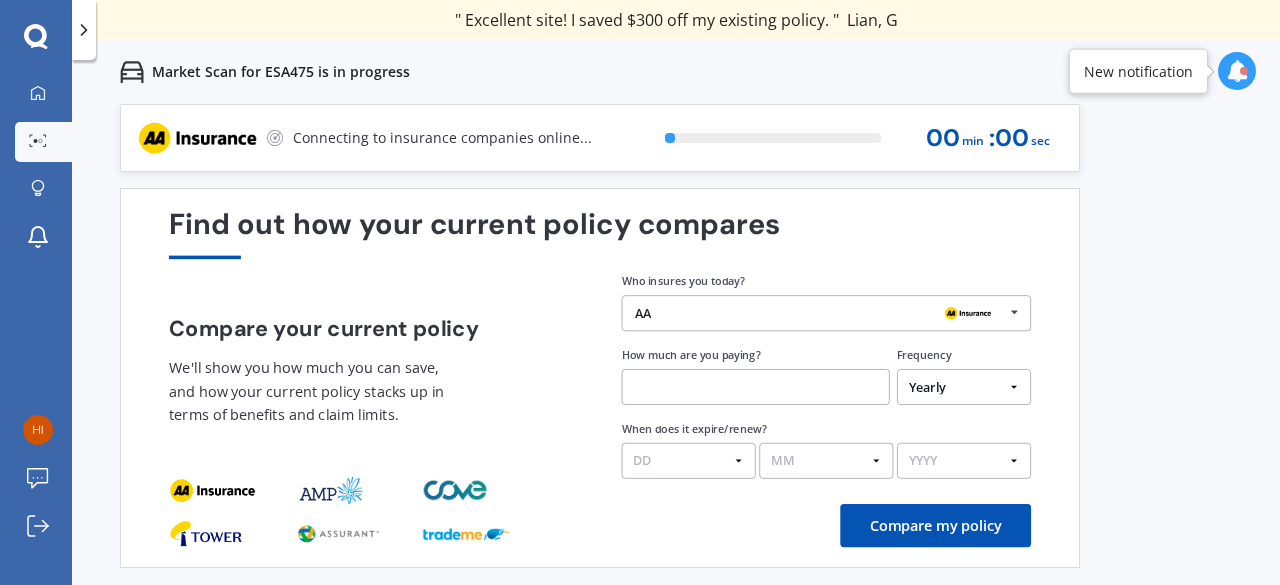 click at bounding box center [756, 387] 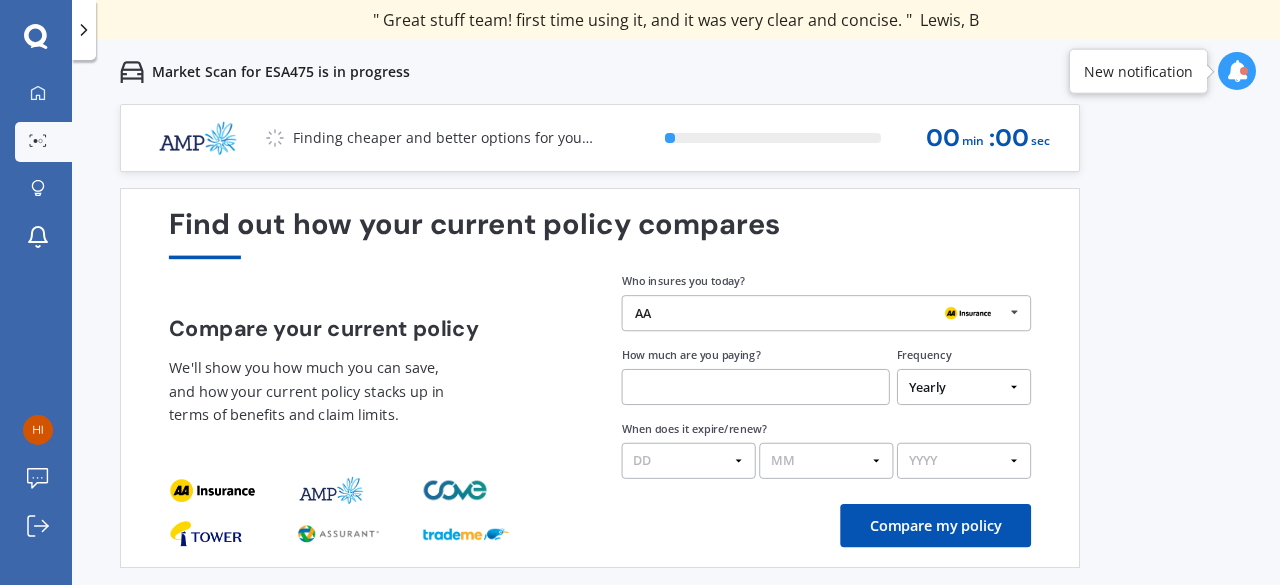click at bounding box center [756, 387] 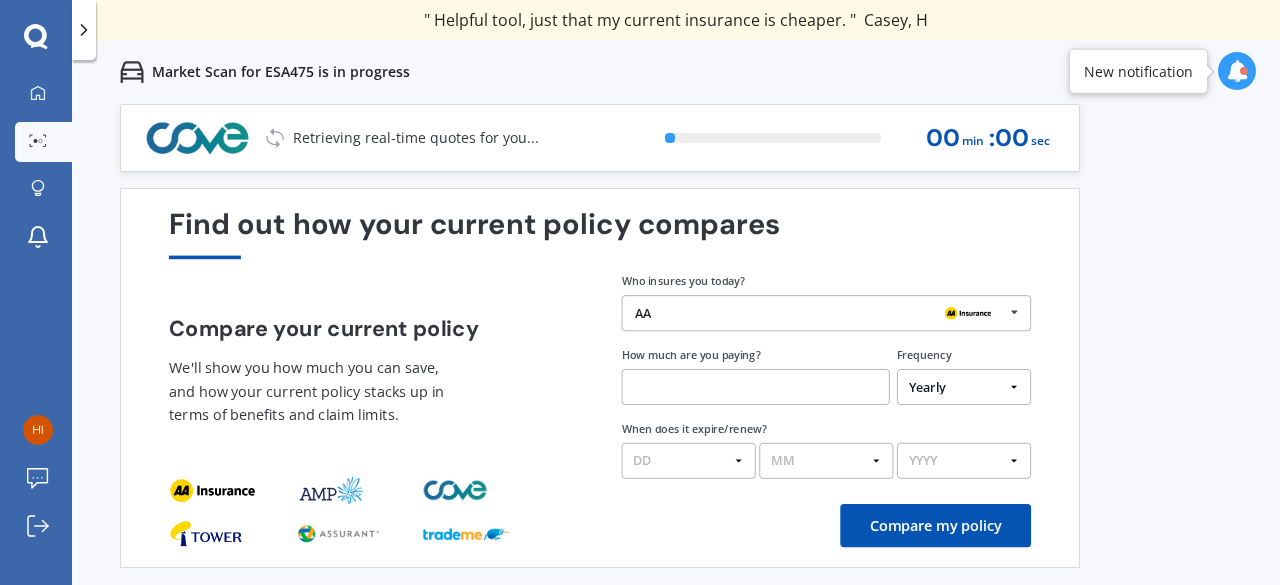 type 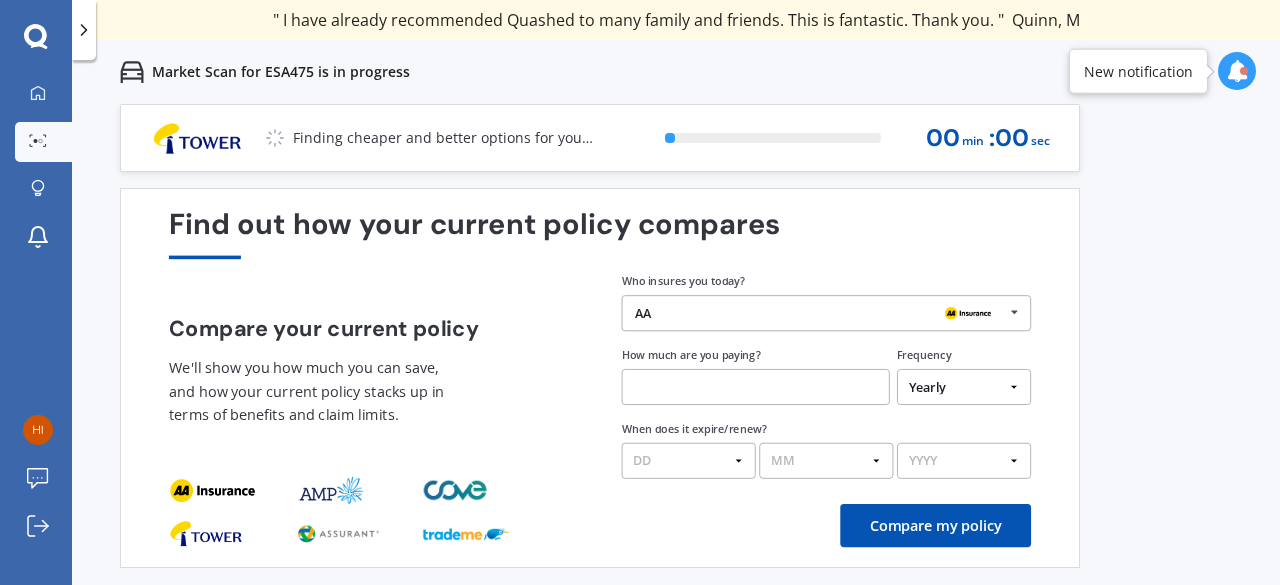 click at bounding box center [967, 314] 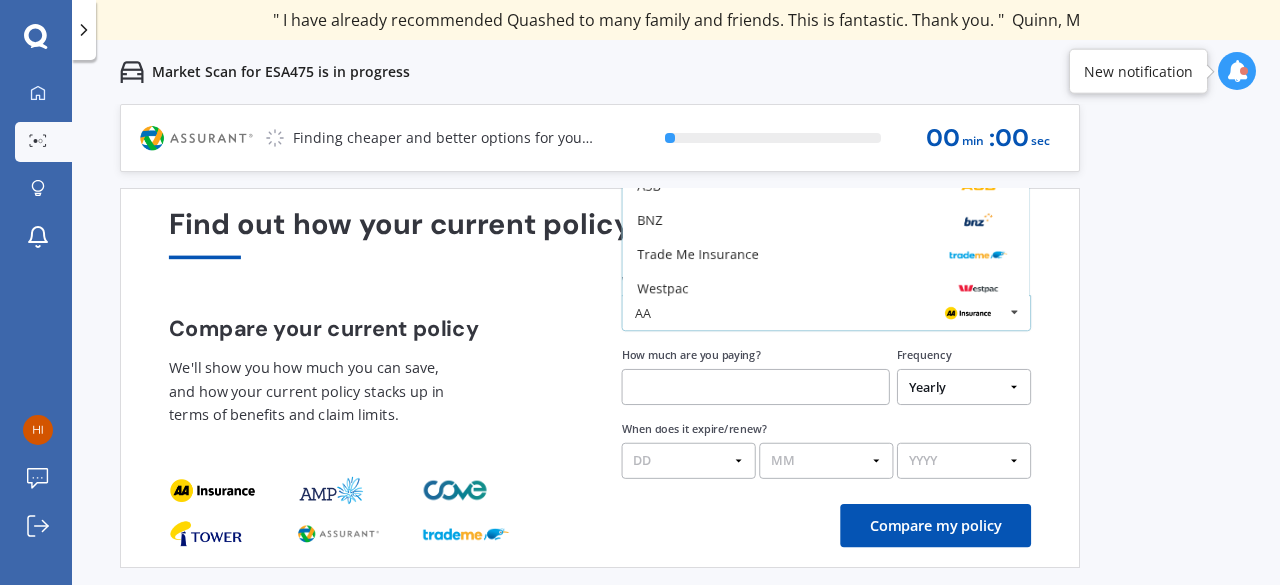 scroll, scrollTop: 0, scrollLeft: 0, axis: both 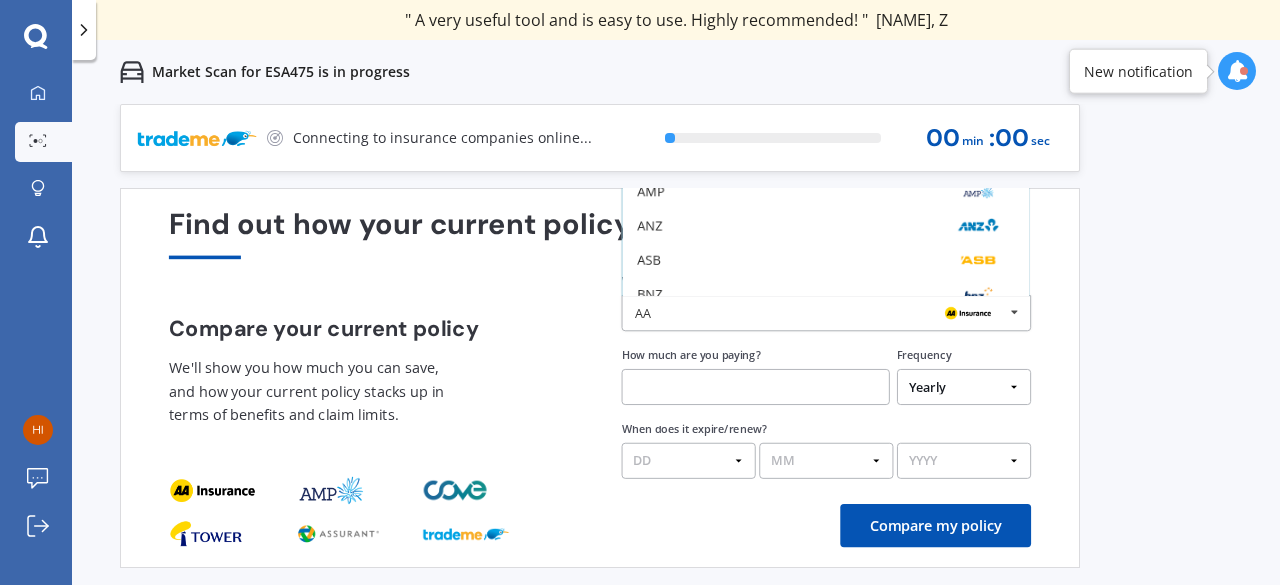 click on "Compare your current policy  We'll show you how much you can save, and how your current policy stacks up in terms of benefits and claim limits." at bounding box center [374, 379] 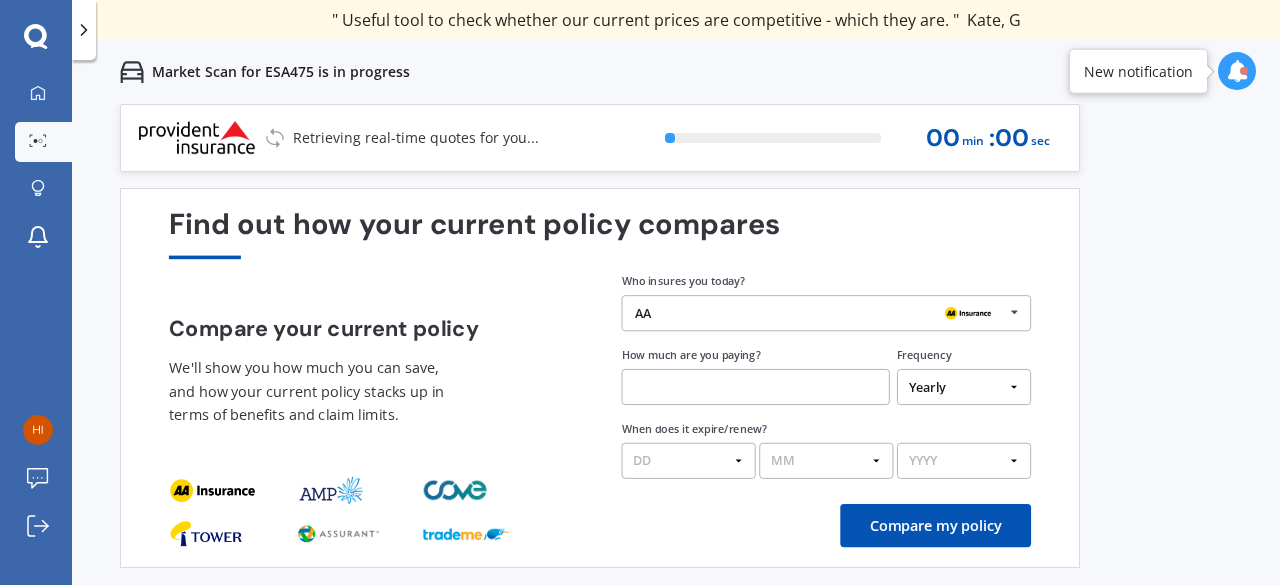 scroll, scrollTop: 0, scrollLeft: 0, axis: both 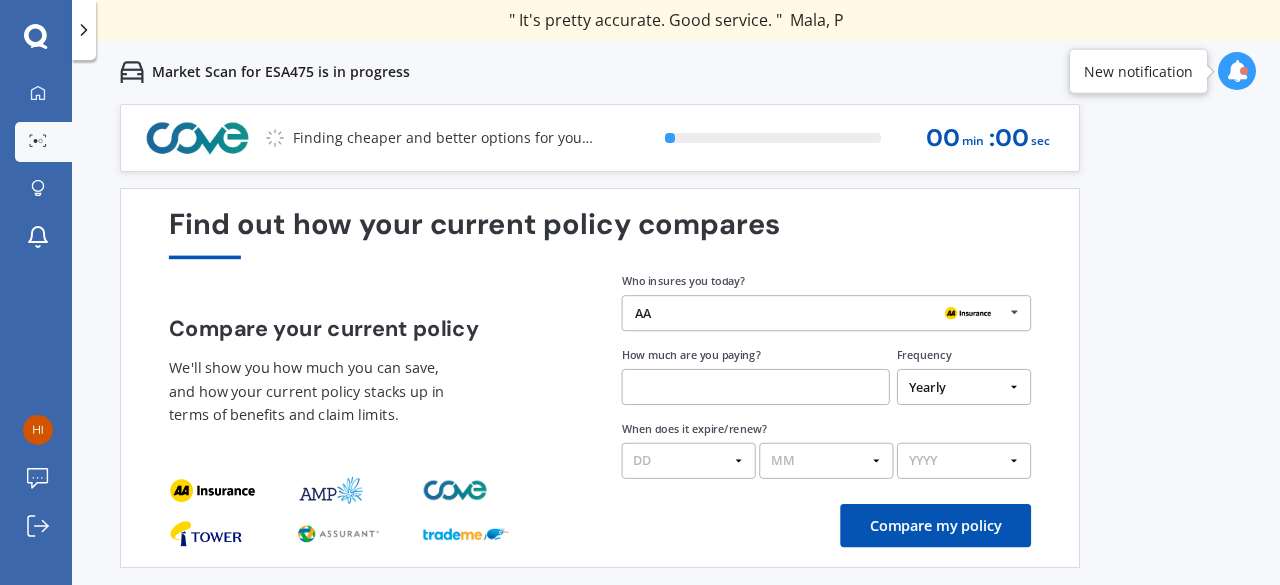 drag, startPoint x: 1274, startPoint y: 327, endPoint x: 525, endPoint y: 289, distance: 749.9633 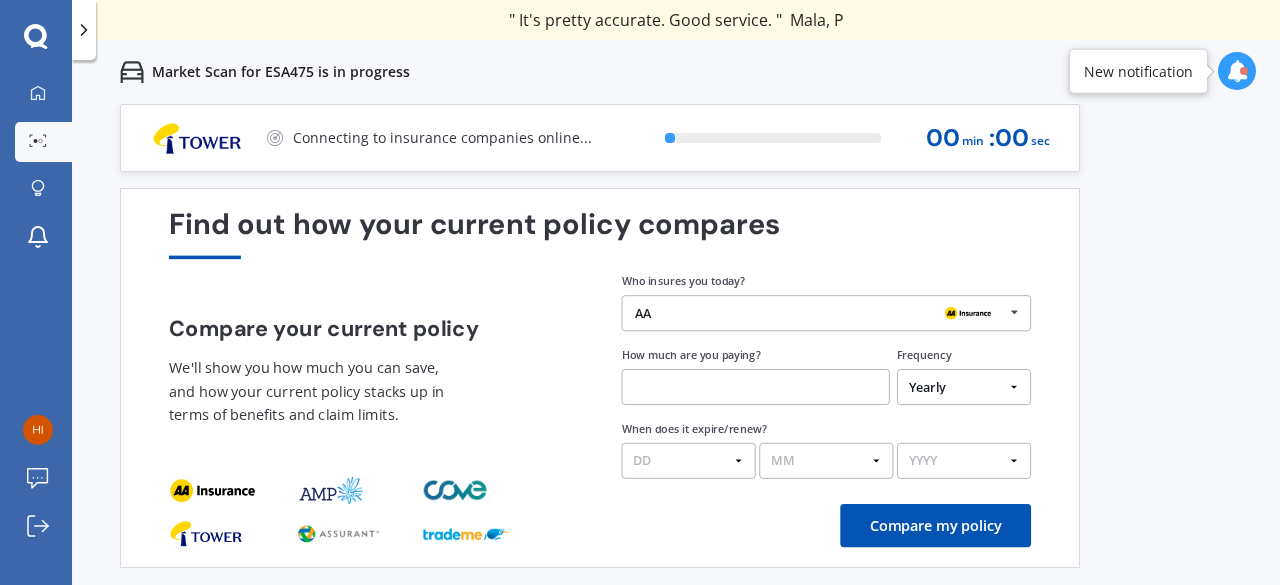 scroll, scrollTop: 0, scrollLeft: 0, axis: both 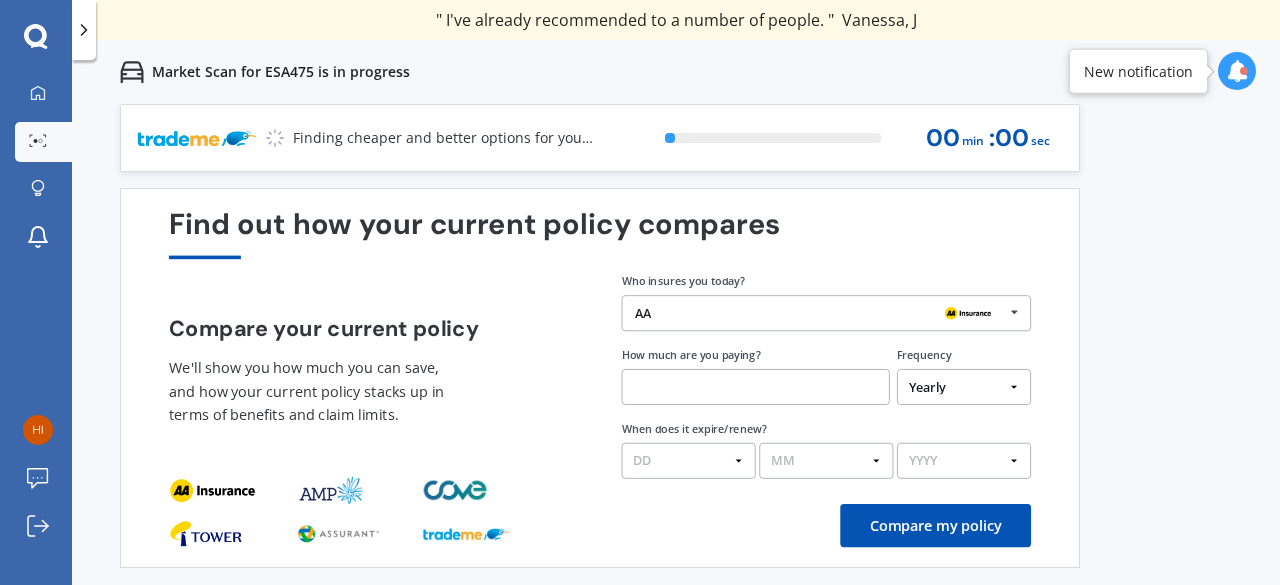 drag, startPoint x: 499, startPoint y: 131, endPoint x: 454, endPoint y: 287, distance: 162.3607 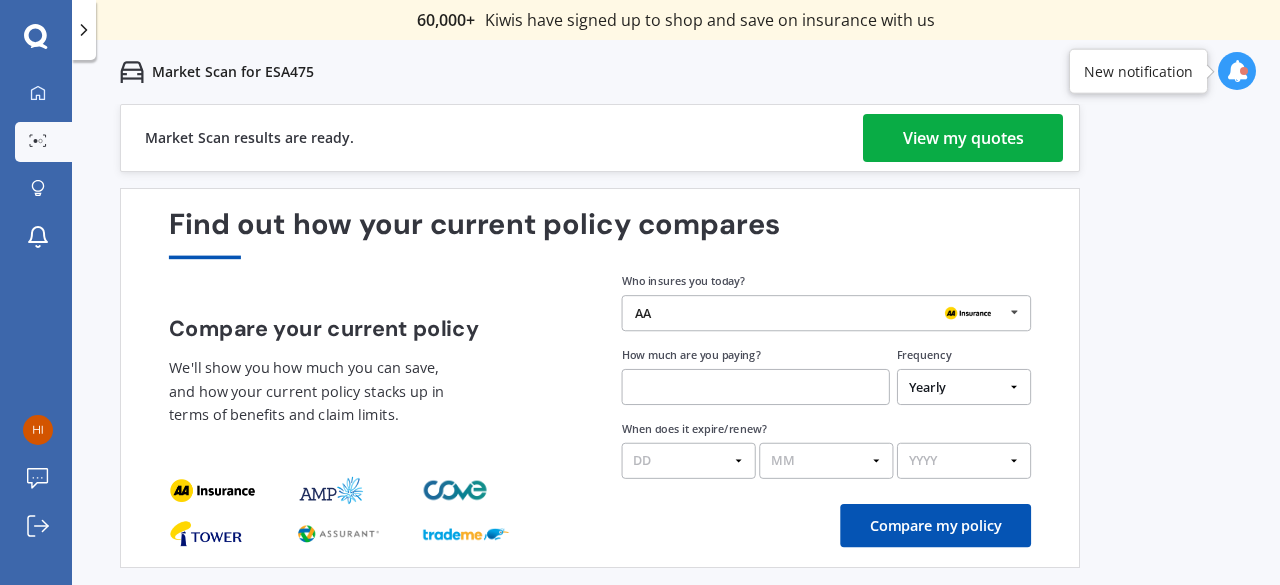 click on "View my quotes" at bounding box center [963, 138] 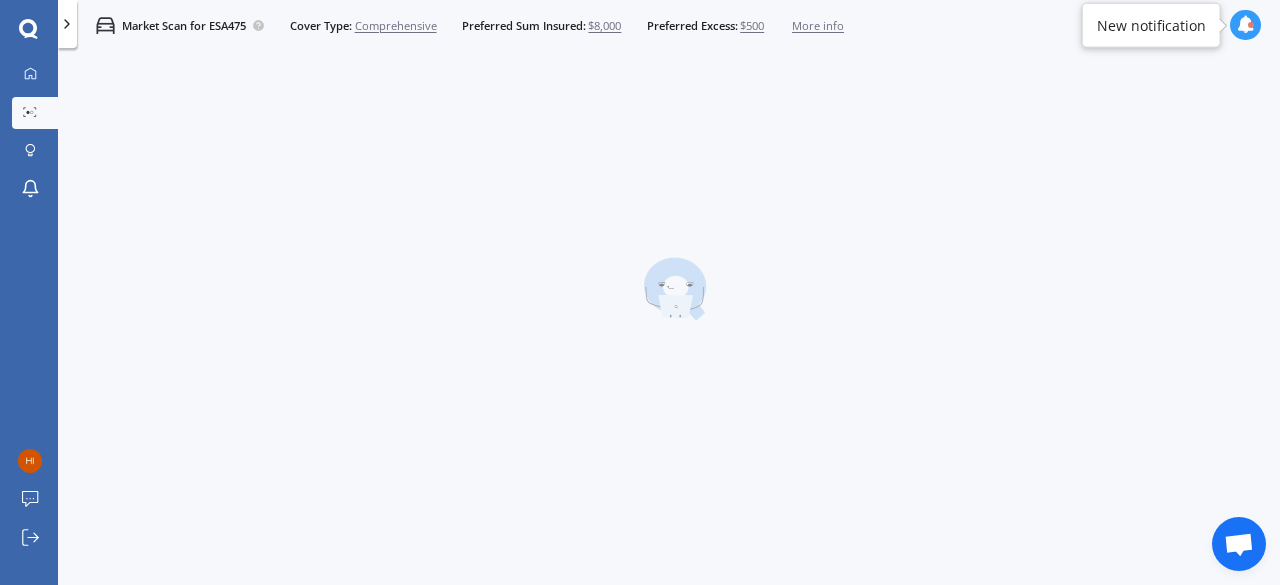 scroll, scrollTop: 0, scrollLeft: 0, axis: both 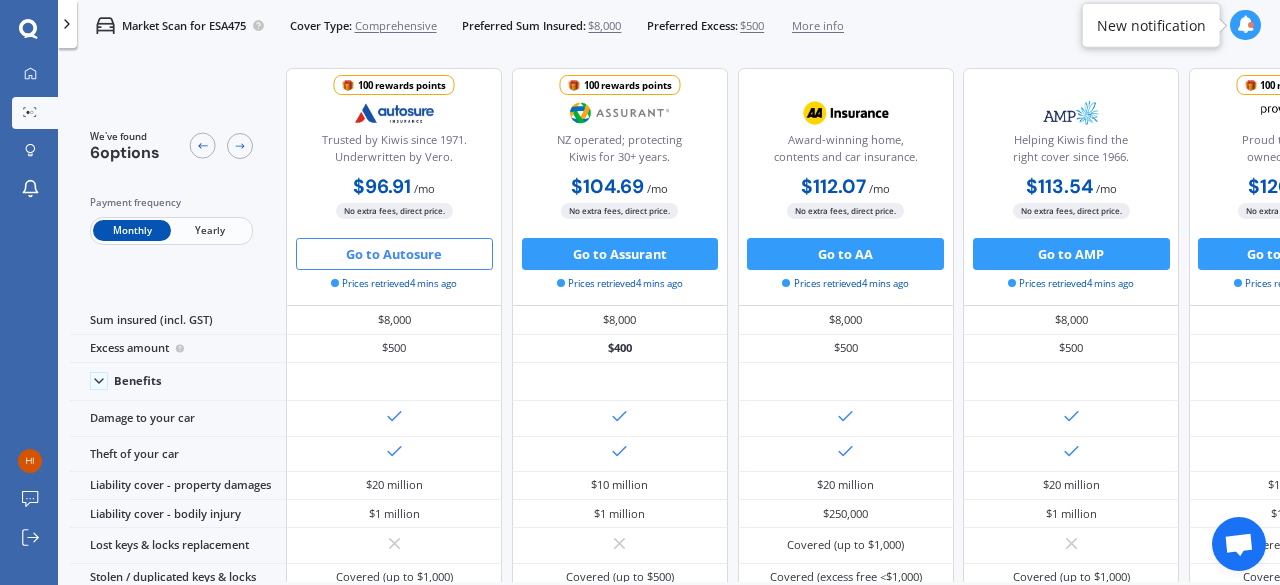 click on "Go to Autosure" at bounding box center (394, 254) 